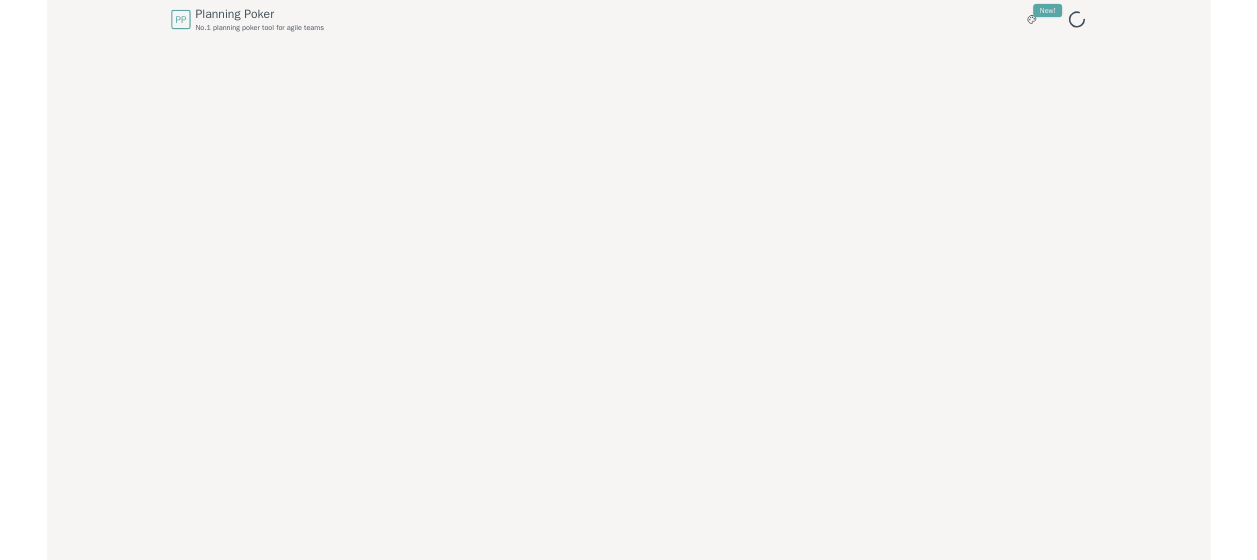 scroll, scrollTop: 0, scrollLeft: 0, axis: both 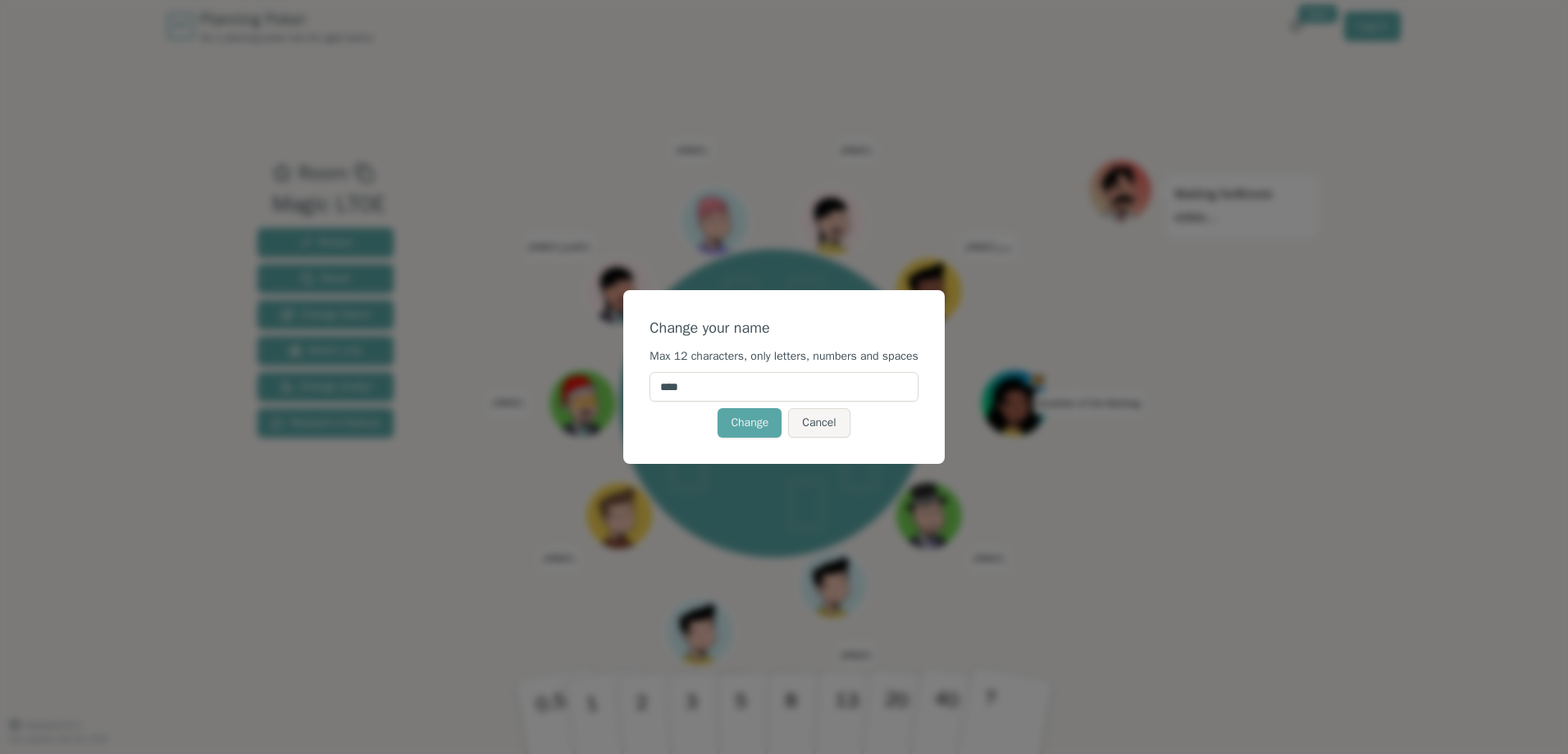 click on "*****" at bounding box center [783, 387] 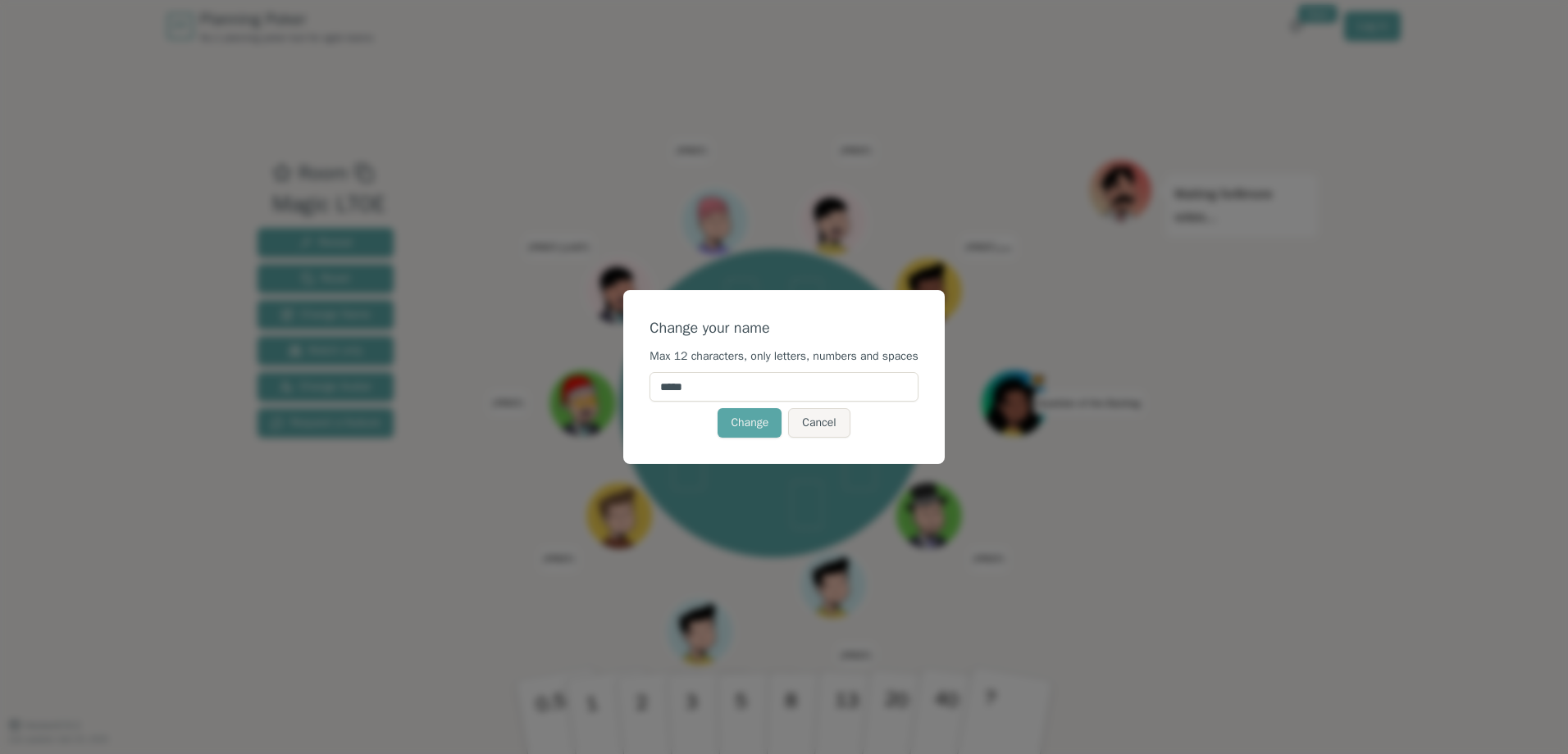 type on "*****" 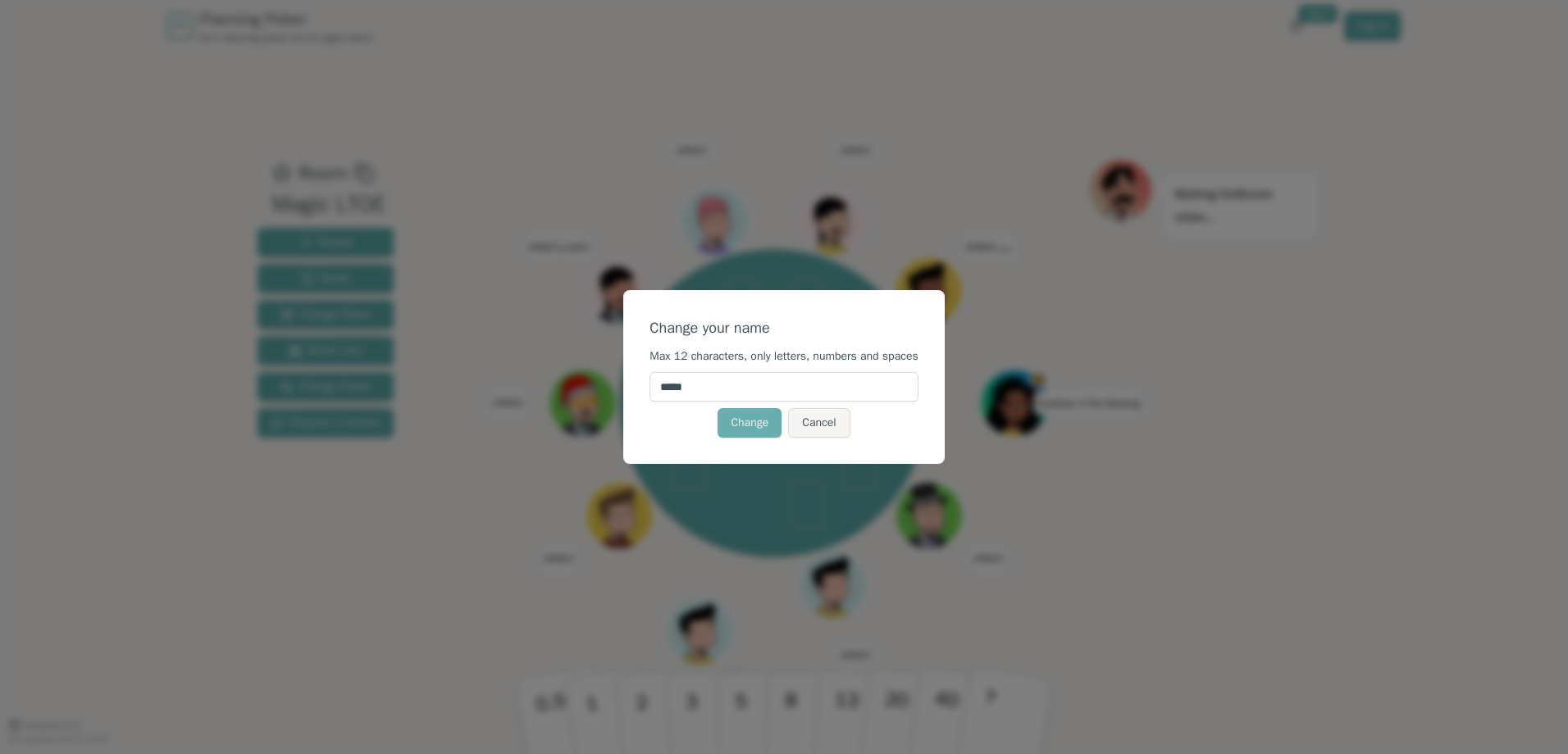 click on "Change" at bounding box center [750, 423] 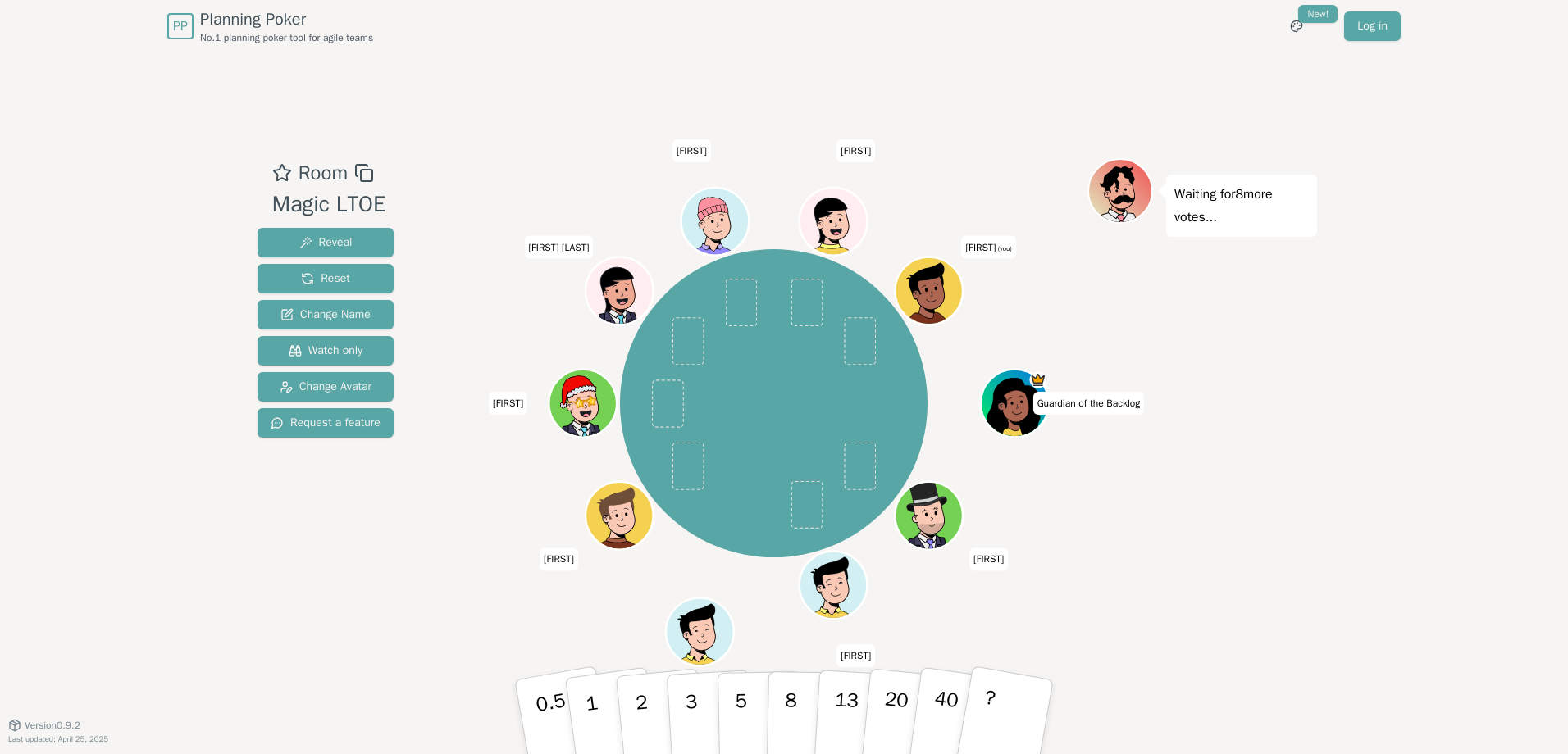 click on "Guardian of the Backlog [FIRST] [FIRST] [FIRST] [FIRST] [FIRST] [FIRST] [FIRST] [FIRST]   (you)" at bounding box center [773, 403] 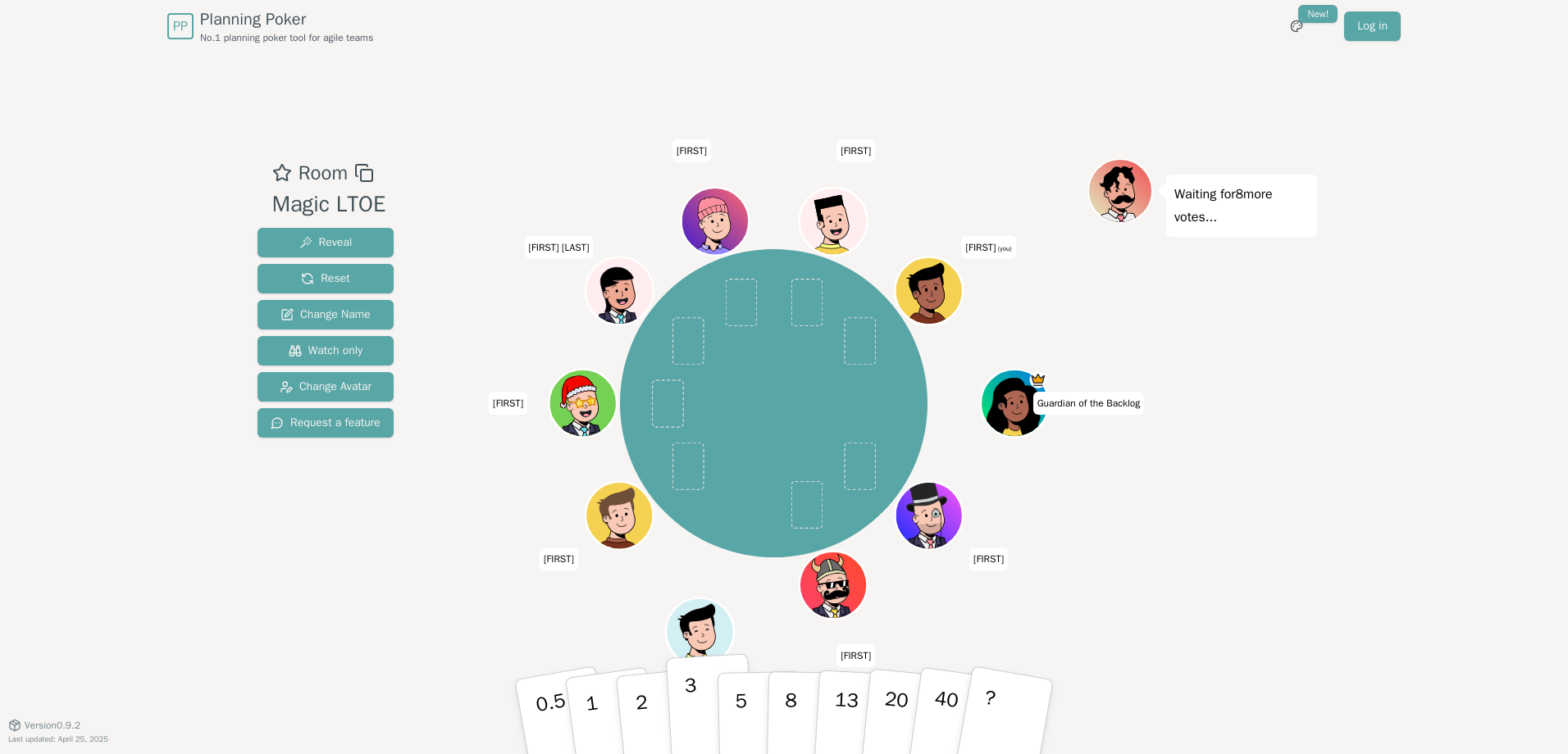 click on "3" at bounding box center [692, 718] 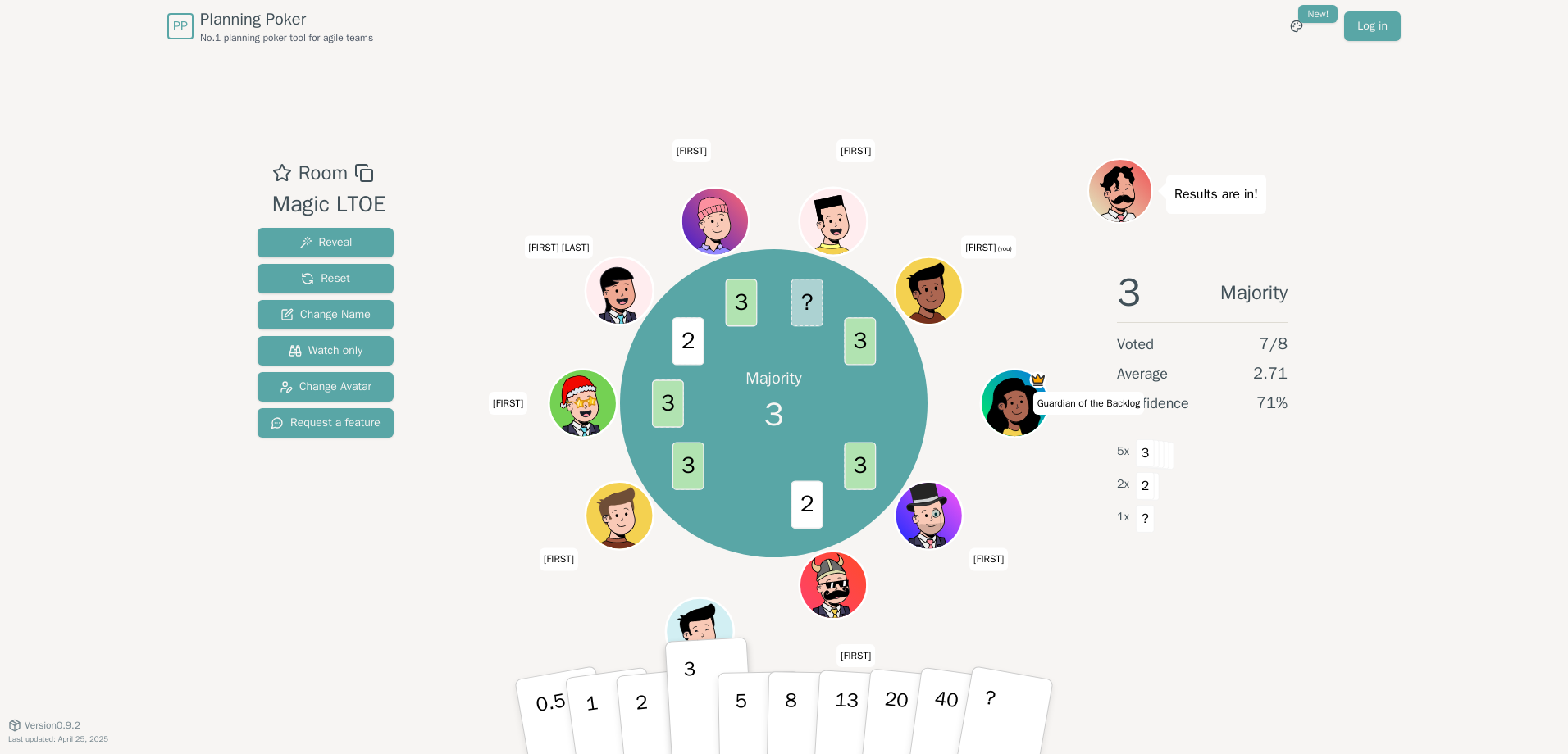 click on "Results are in! 3 Majority Voted 7 / 8 Average 2.71 Confidence 71 % 5 x 3 2 x 2 1 x ?" at bounding box center [1202, 388] 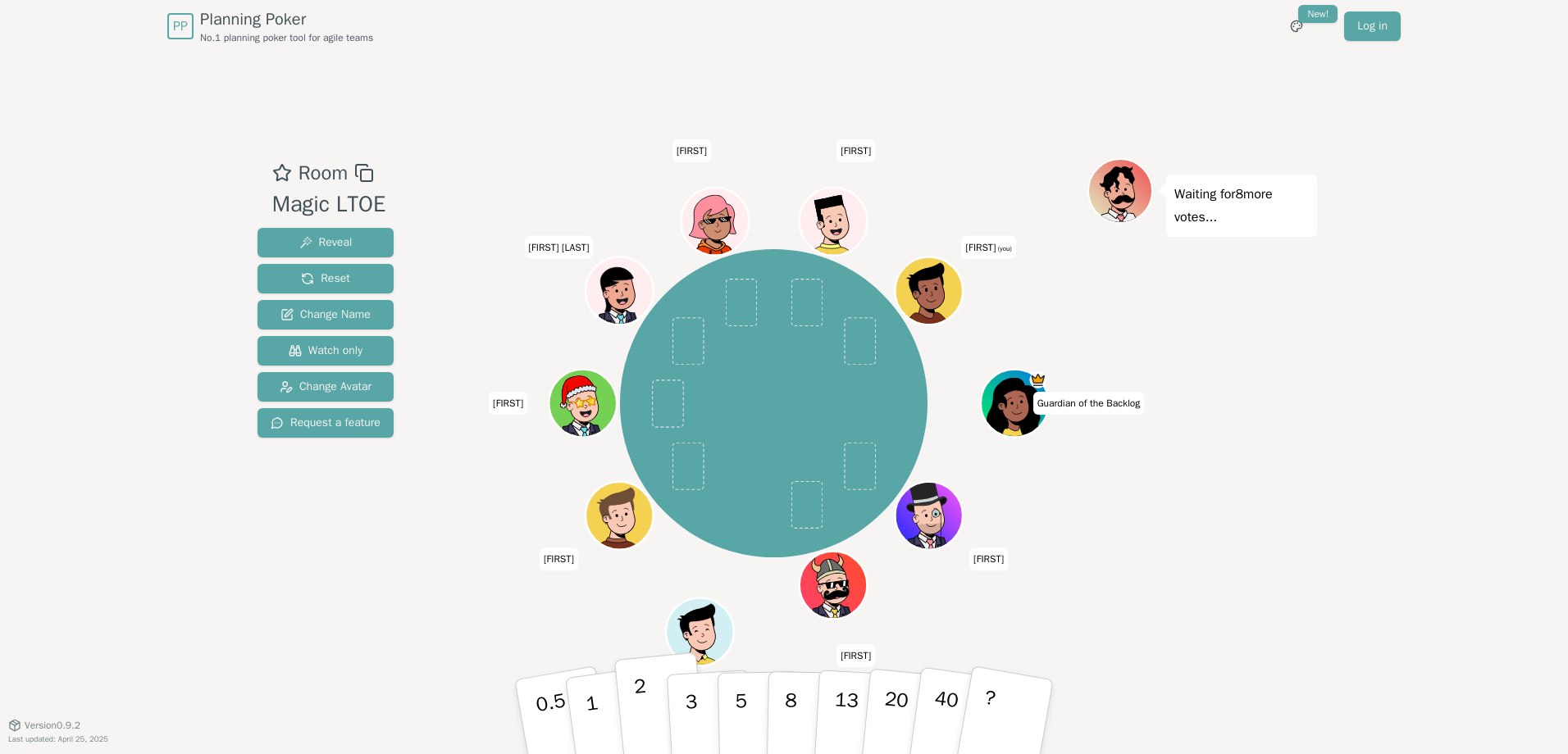 click on "2" at bounding box center [643, 719] 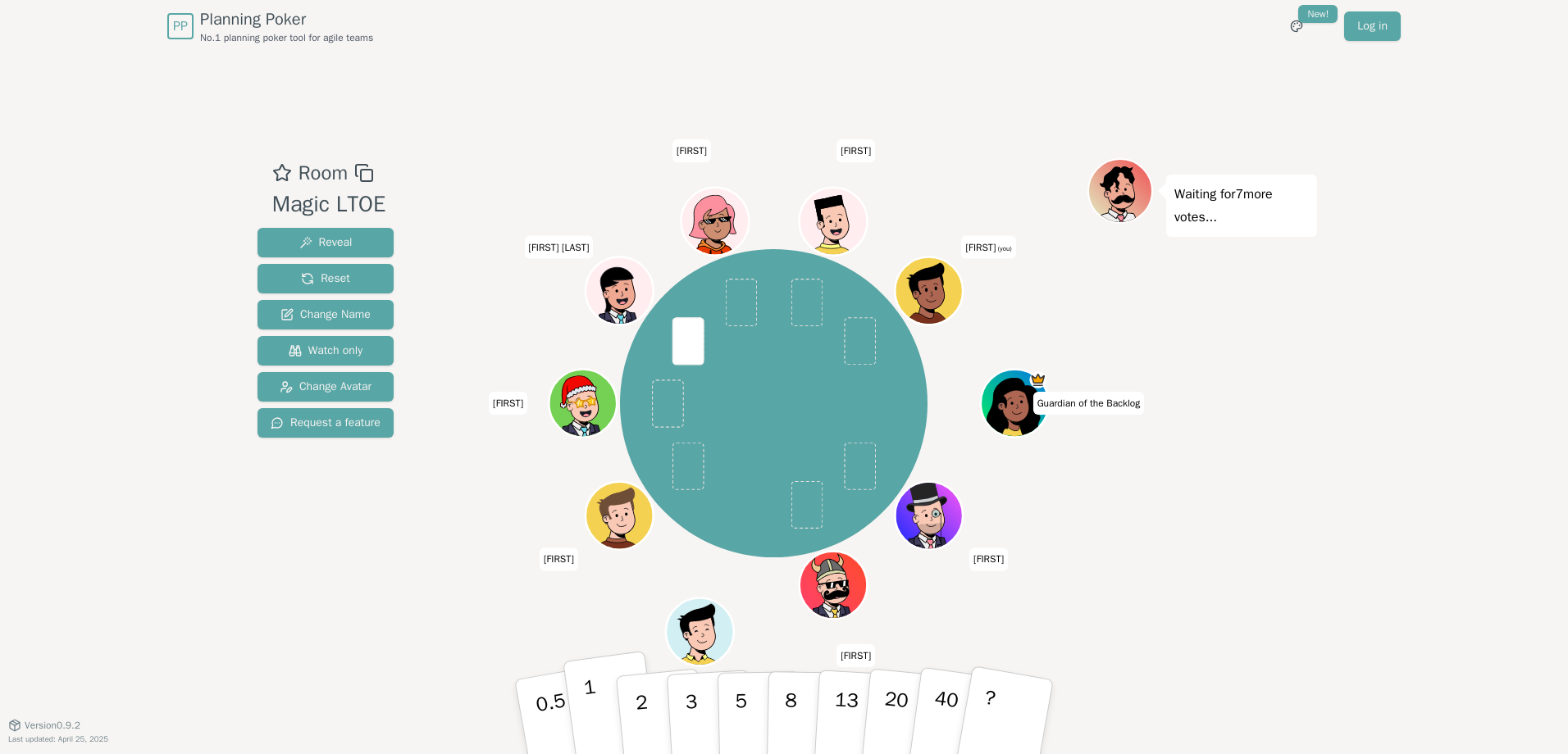 click on "1" at bounding box center (594, 719) 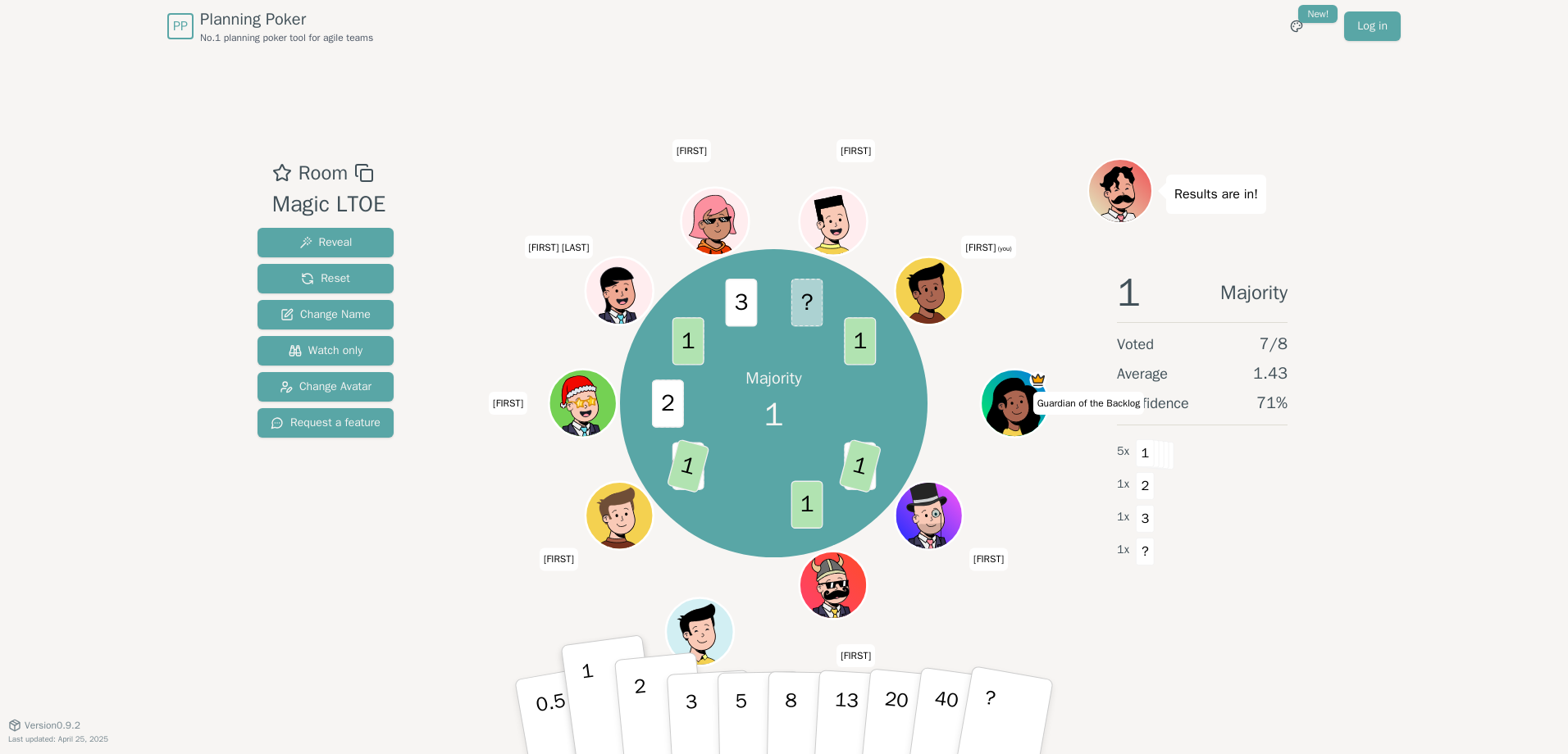 click on "2" at bounding box center (643, 719) 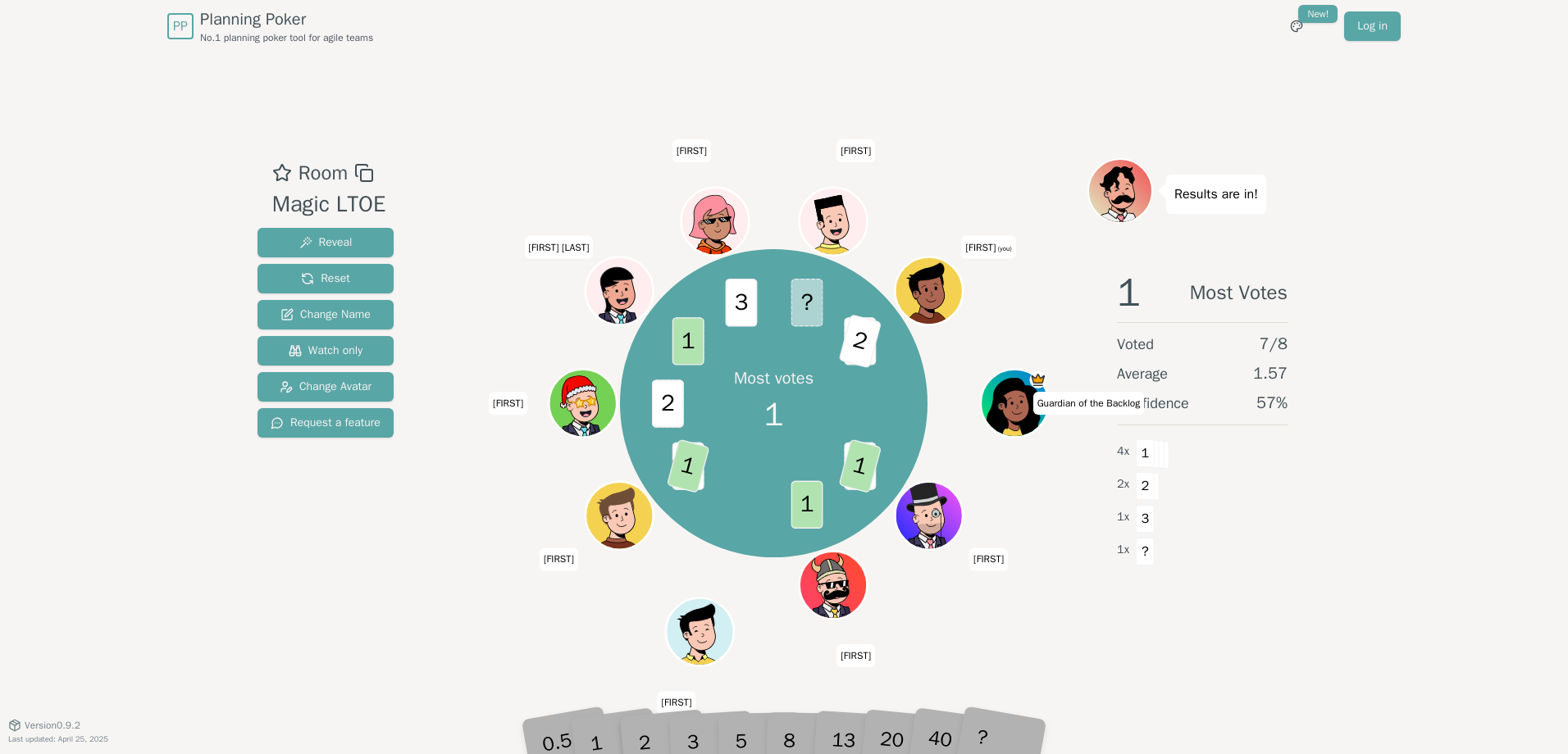 click on "2" at bounding box center (661, 716) 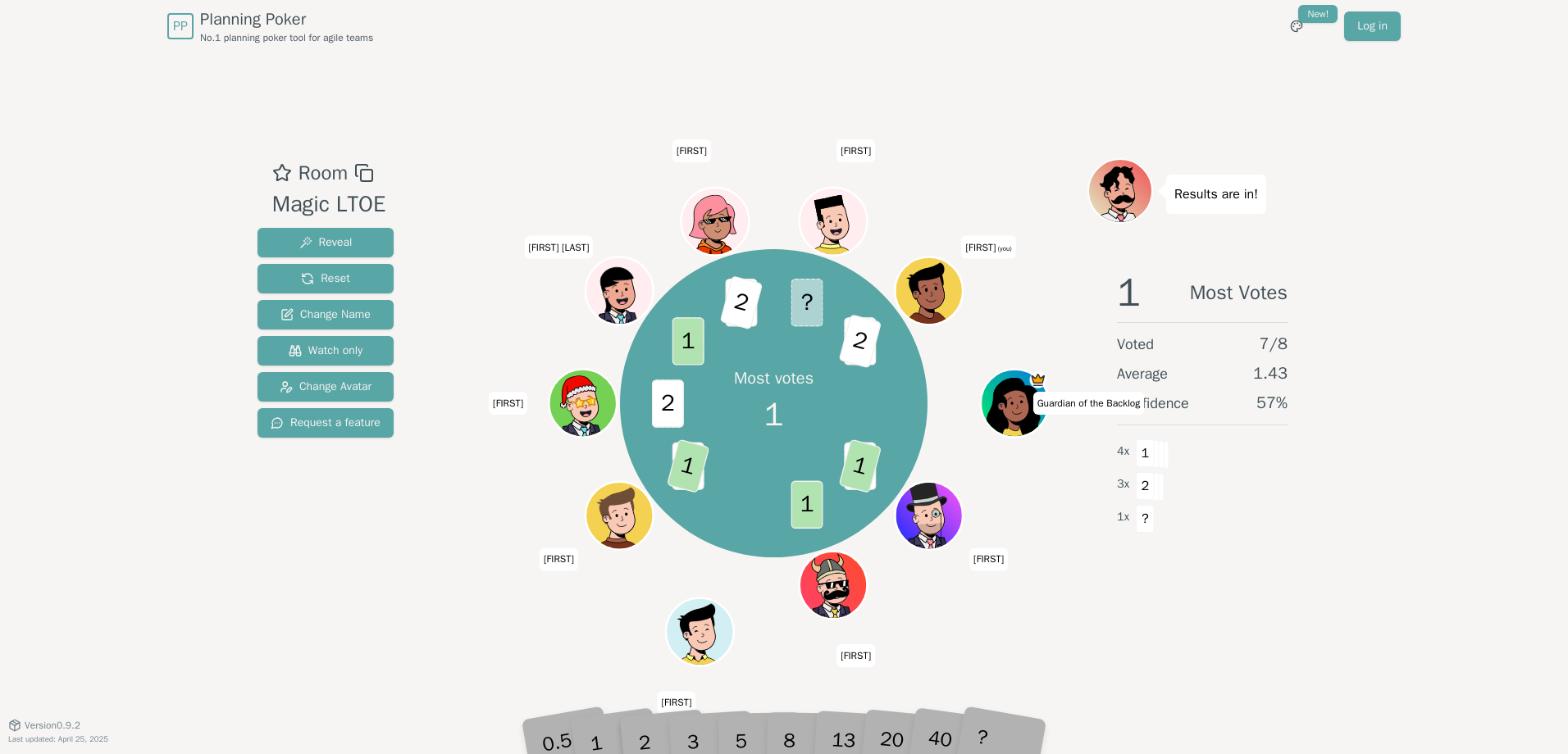click on "Room Magic LTOE Reveal Reset Change Name Watch only Change Avatar Request a feature Most votes 1 2 1 1 0.5 1 2 1 3 1 x 2 1 x ? 0.5 1 2 3 5 8 13 20 40 ? Version  0.9.2 Last updated:   April 25, 2025" at bounding box center (784, 388) 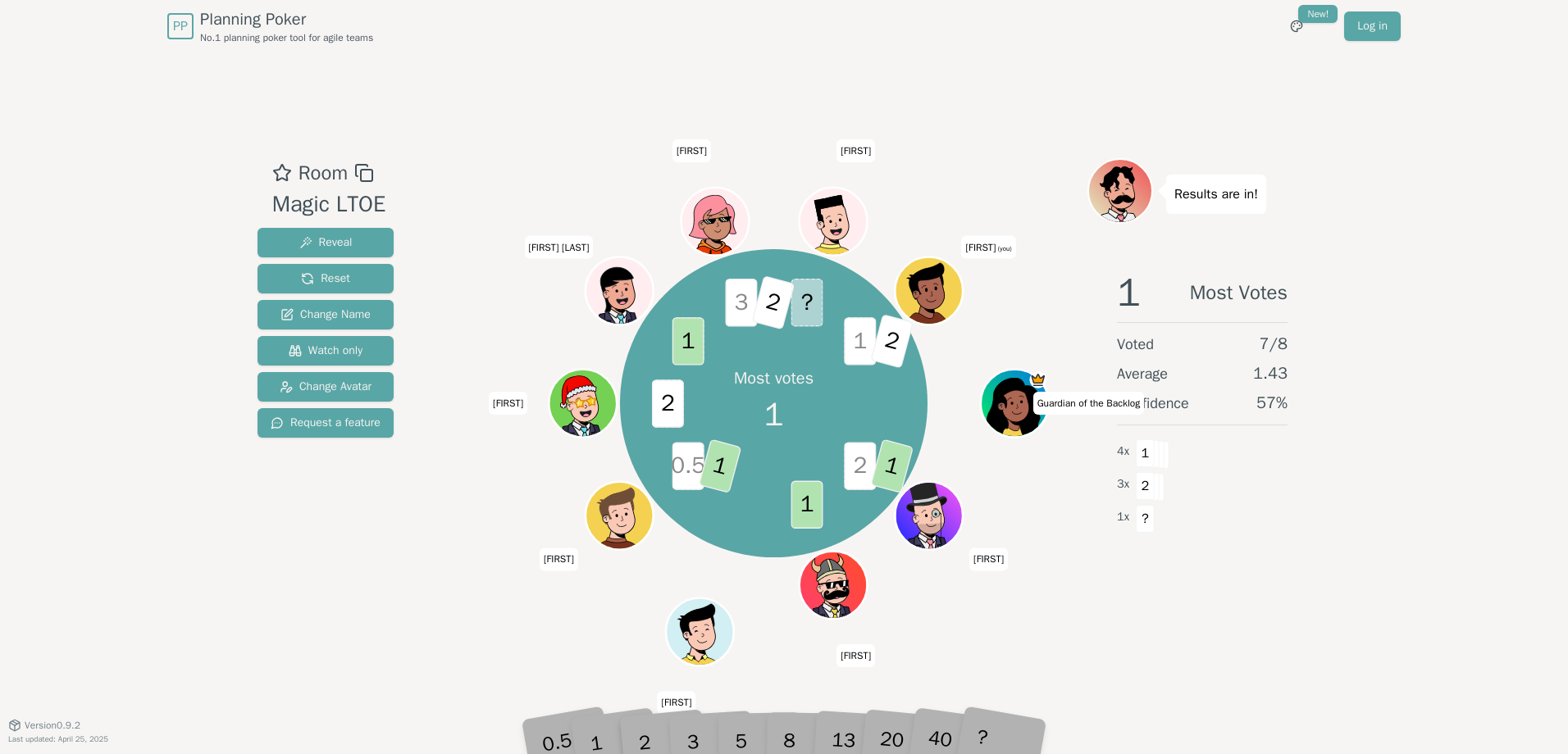 click on "2" at bounding box center [891, 341] 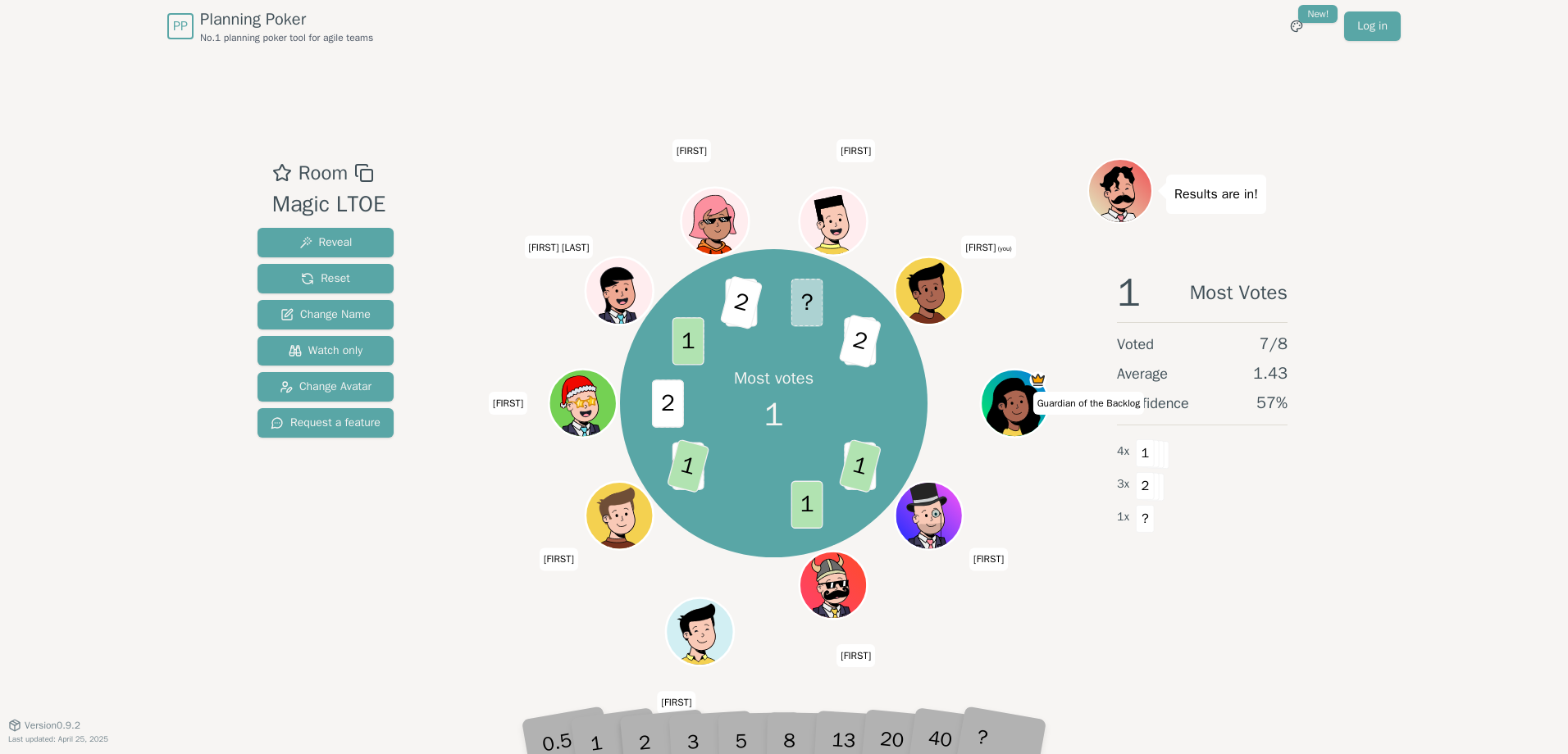 click on "Room Magic LTOE Reveal Reset Change Name Watch only Change Avatar Request a feature" at bounding box center [326, 388] 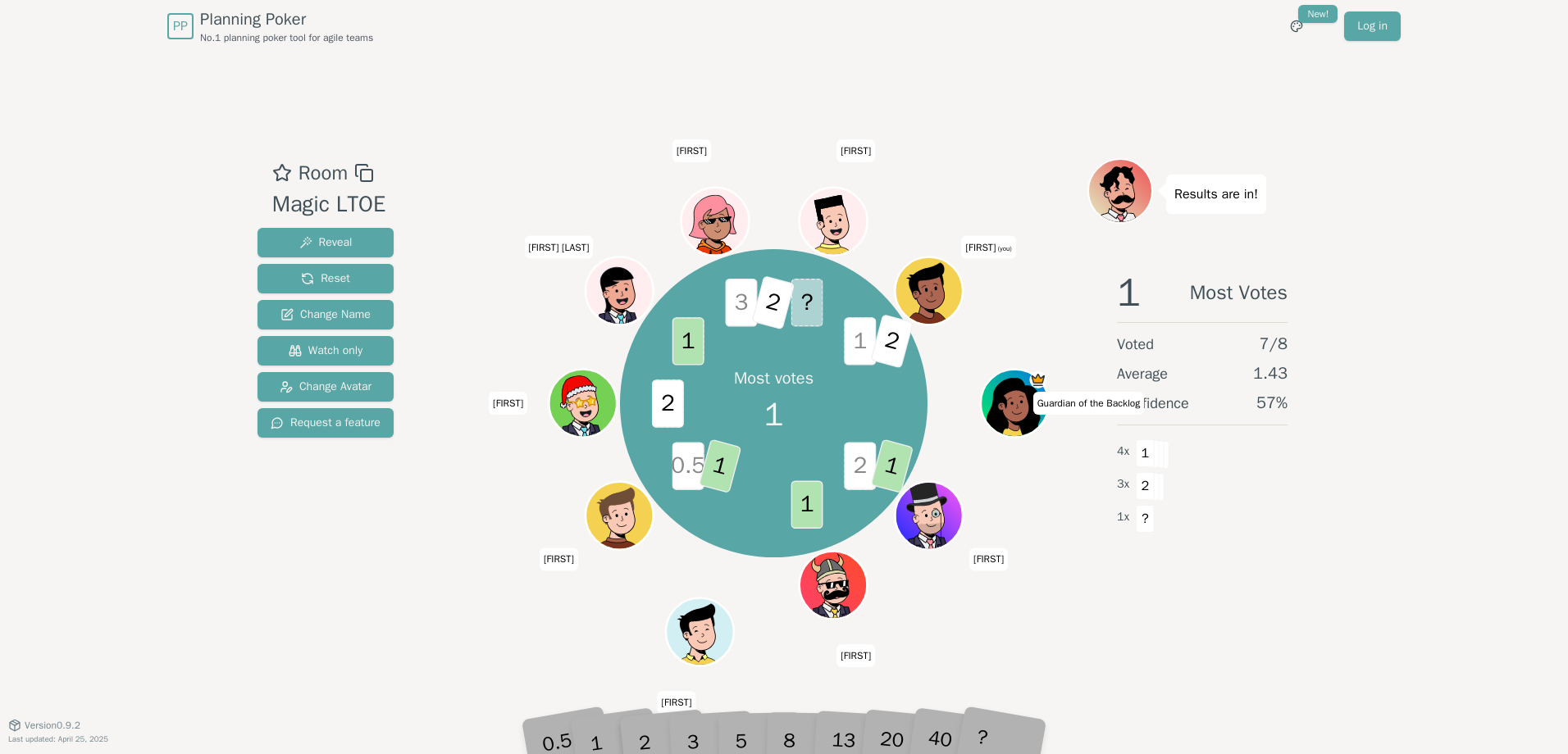 click 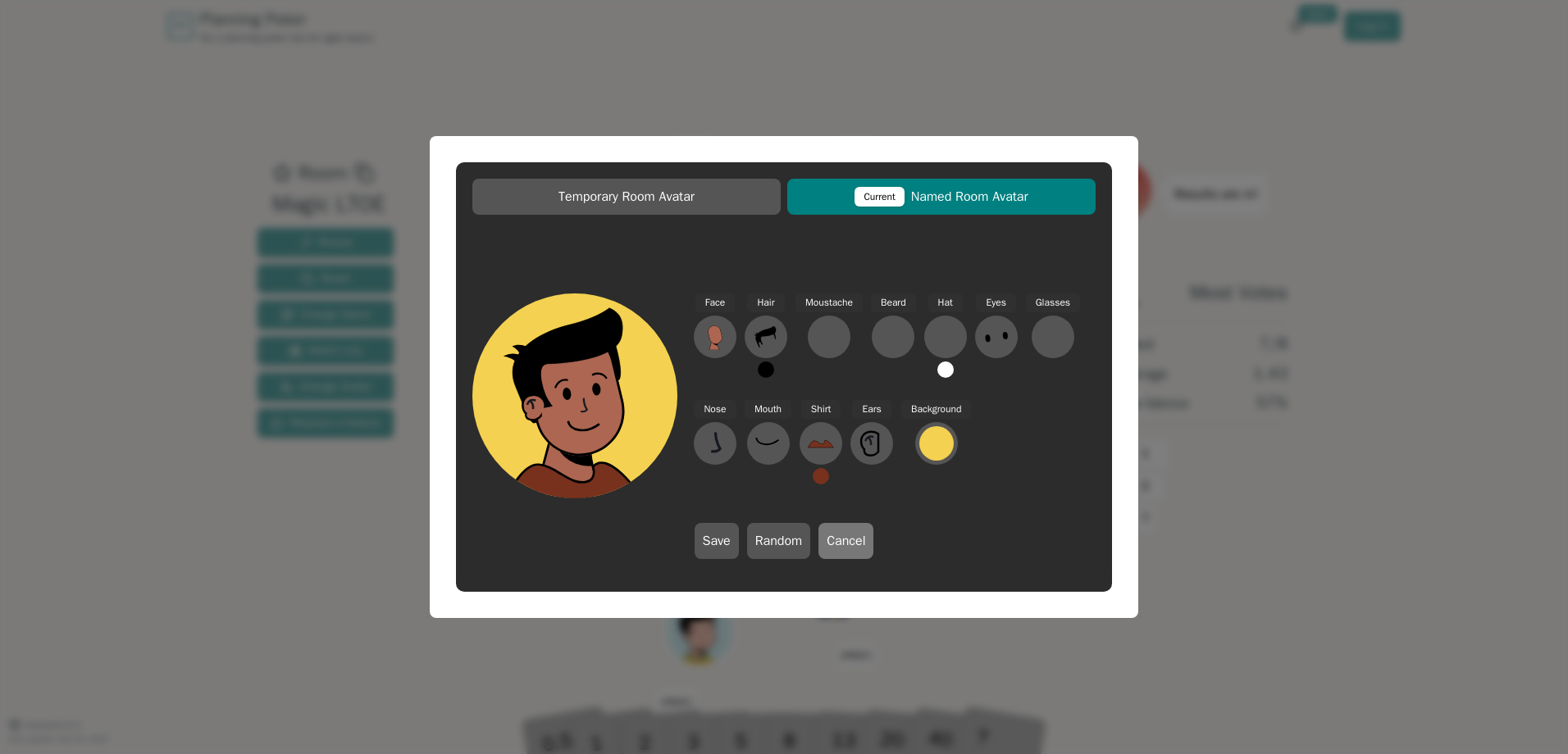 click on "Cancel" at bounding box center (846, 541) 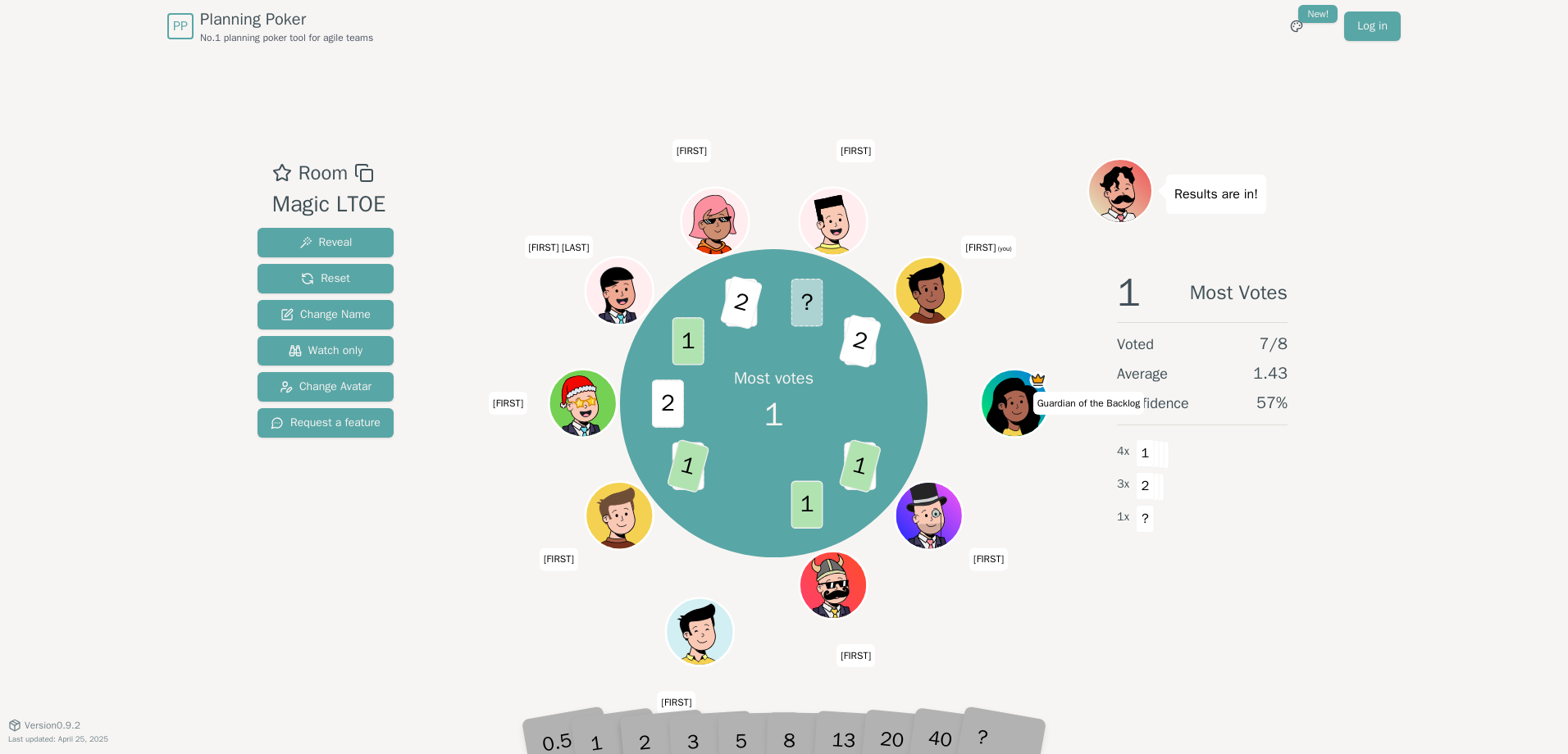 click on "Room Magic LTOE Reveal Reset Change Name Watch only Change Avatar Request a feature Most votes 1 2 1 1 0.5 1 2 1 3 1 x 2 1 x ? 0.5 1 2 3 5 8 13 20 40 ? Version  0.9.2 Last updated:   April 25, 2025" at bounding box center [784, 388] 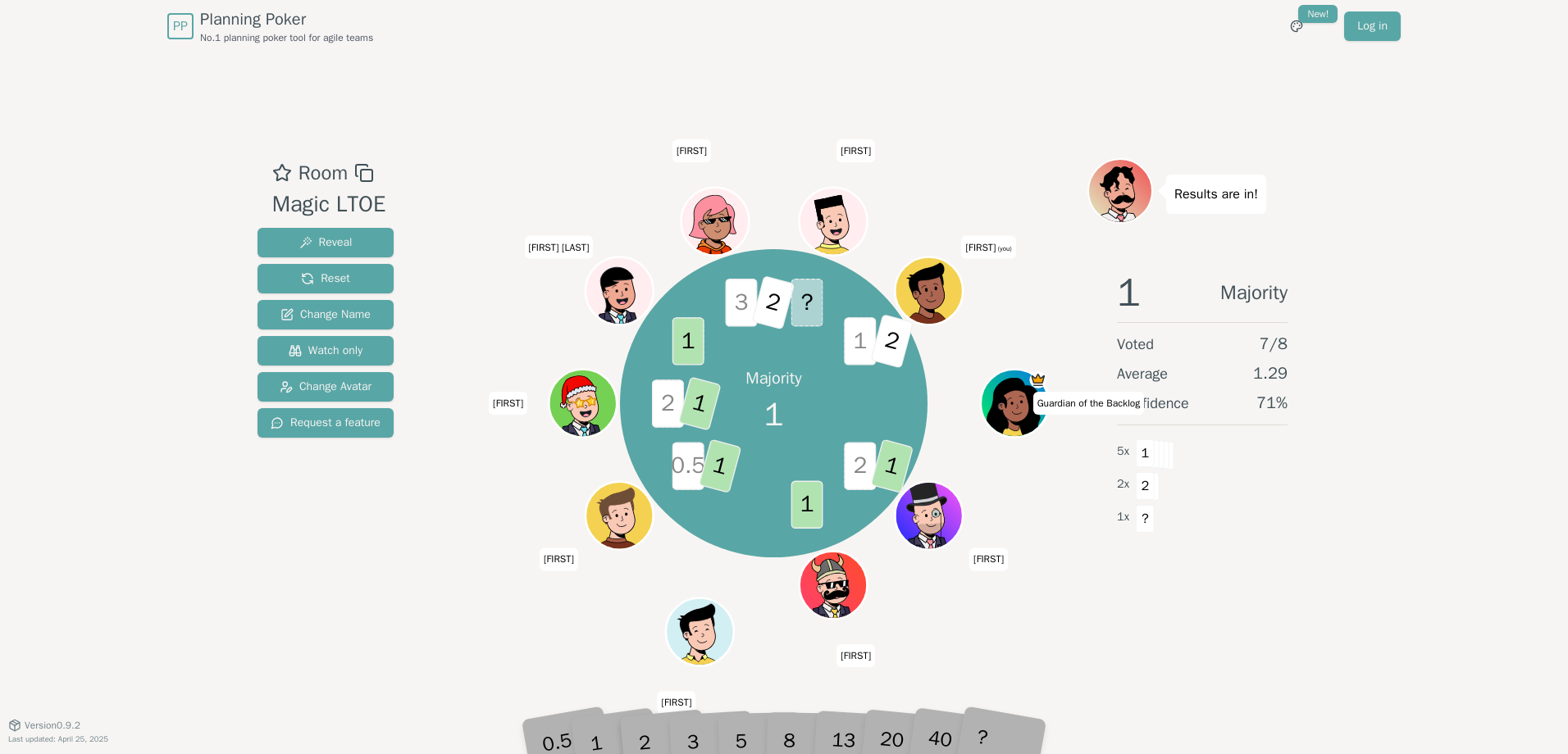 click on "2" at bounding box center (891, 341) 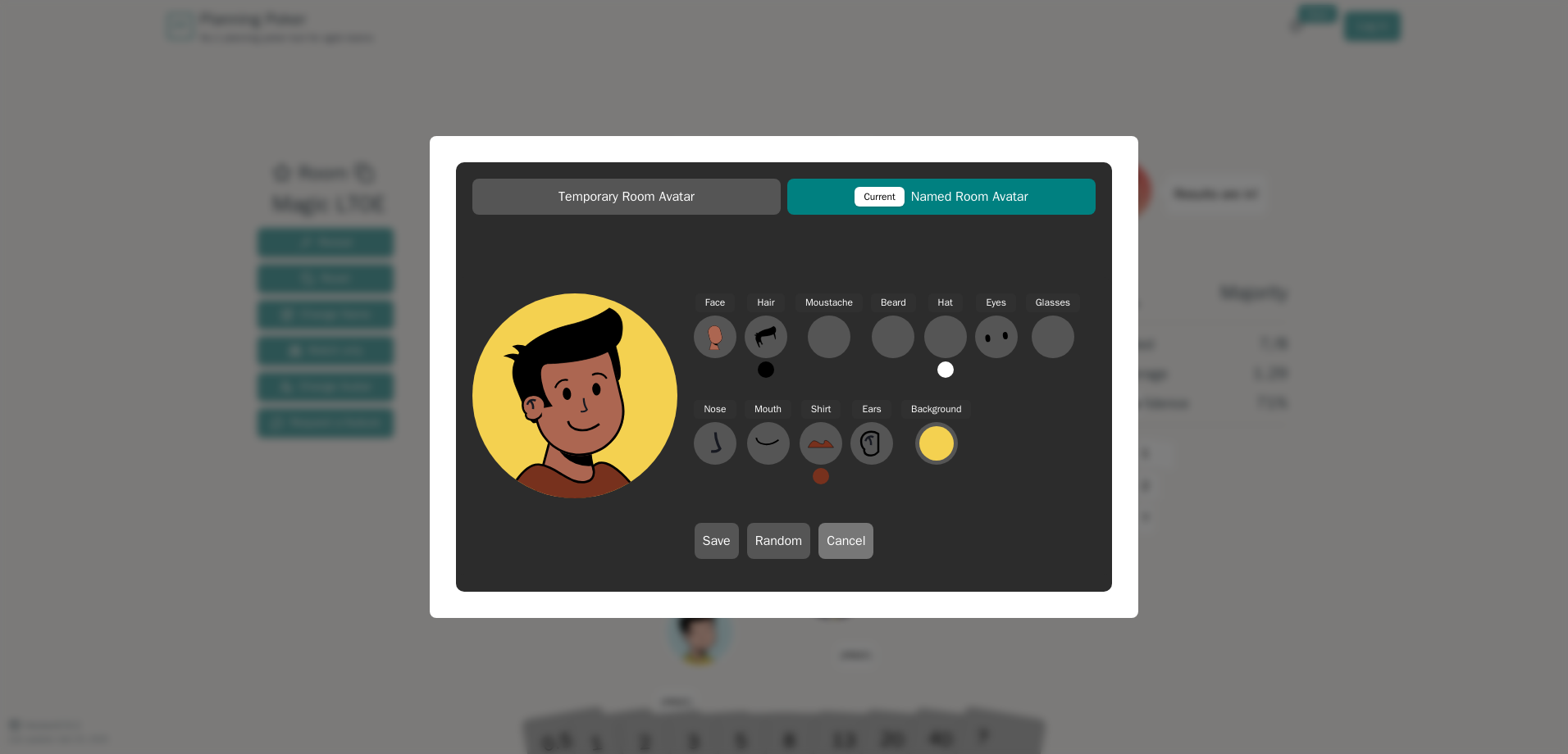 click on "Cancel" at bounding box center [846, 541] 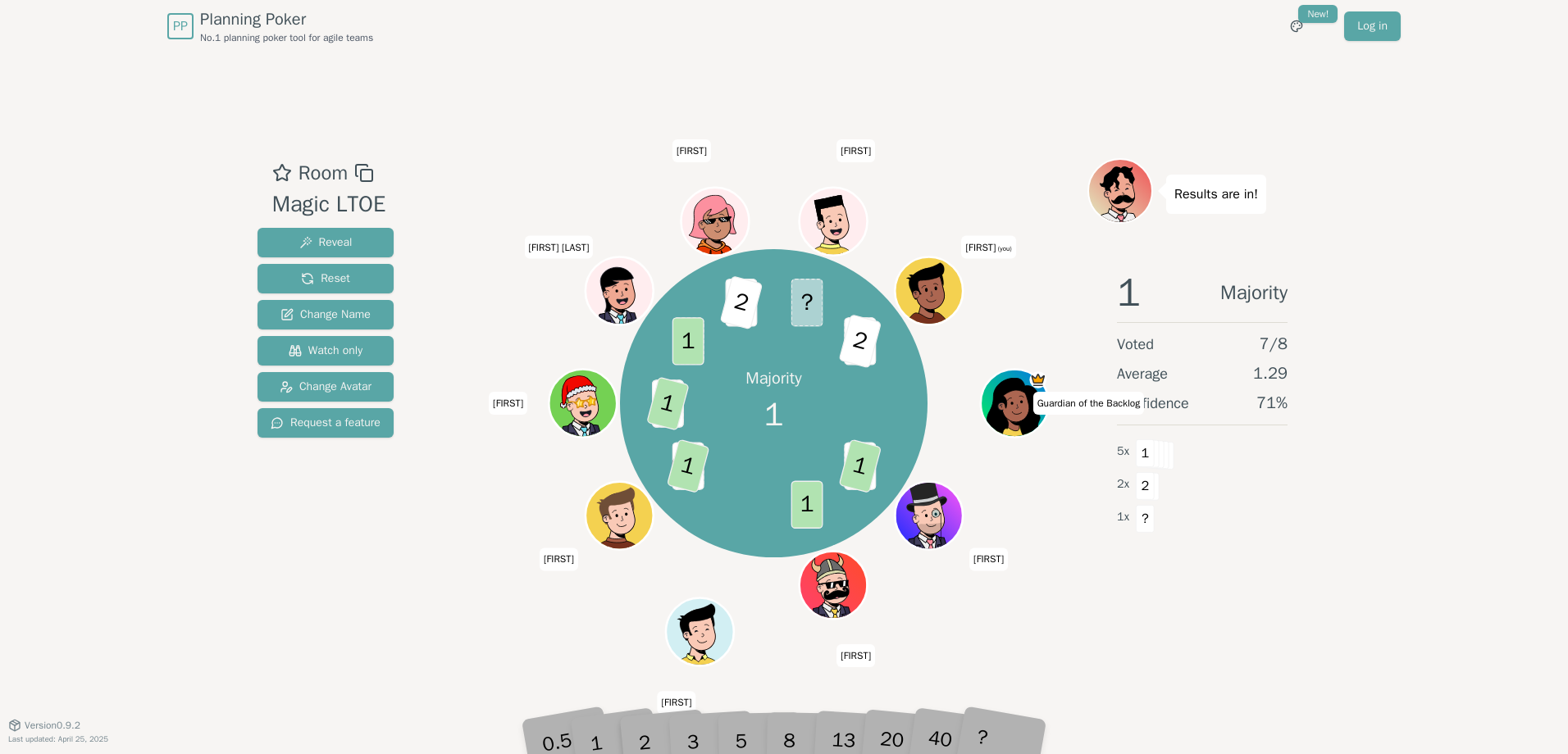 click on "Room Magic LTOE Reveal Reset Change Name Watch only Change Avatar Request a feature Majority 1 2 1 1 0.5 1 2 1 1 3 2 ? 1 2 Guardian of the Backlog [FIRST] [FIRST] [FIRST] [FIRST] [FIRST] [FIRST] [FIRST]   (you)   Results are in! 1 Majority Voted 7 / 8 Average 1.29 Confidence 71 % 5 x 1 2 x 2 1 x ? 0.5 1 2 3 5 8 13 20 40 ? Version  0.9.2 Last updated:   April 25, 2025" at bounding box center [784, 388] 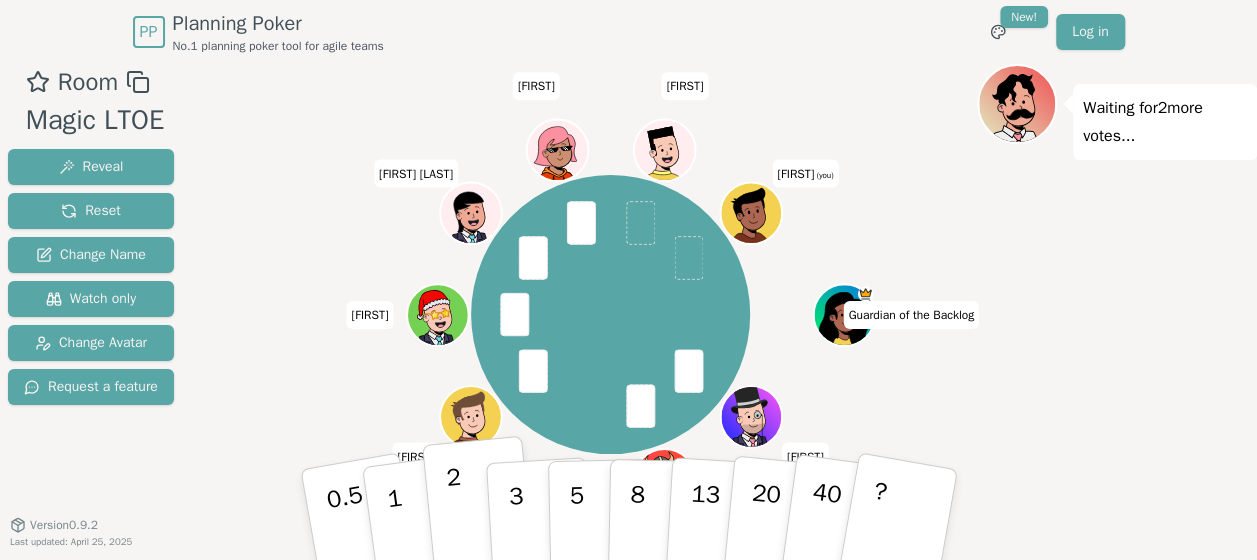 click on "2" at bounding box center (478, 515) 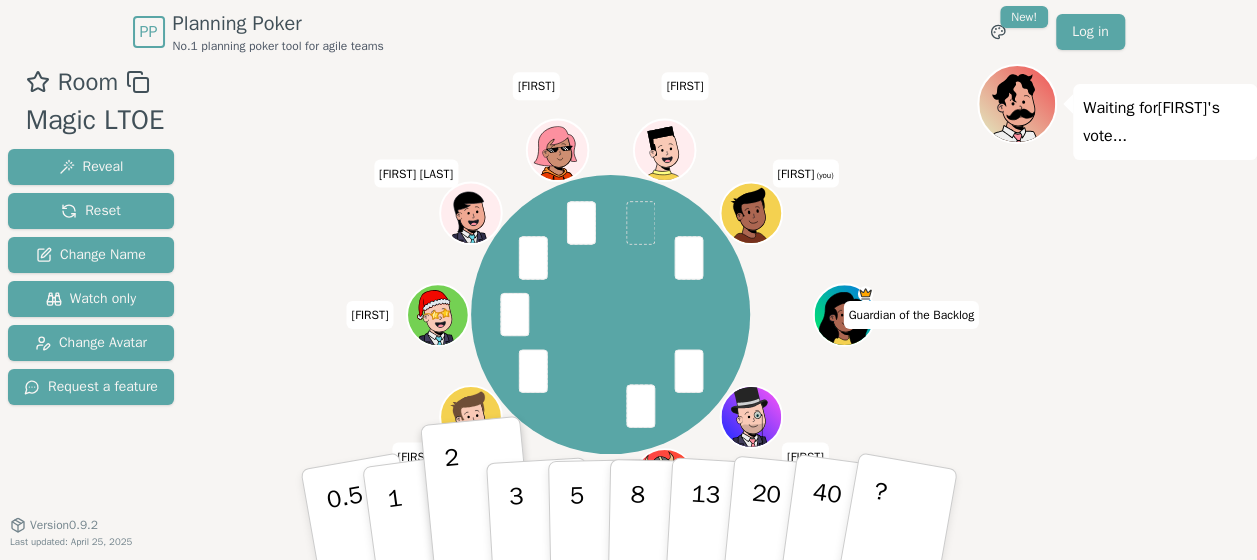 click on "Guardian of the Backlog [FIRST] [FIRST] [FIRST] [FIRST] [FIRST] [FIRST] [FIRST] [FIRST]   (you)" at bounding box center [610, 314] 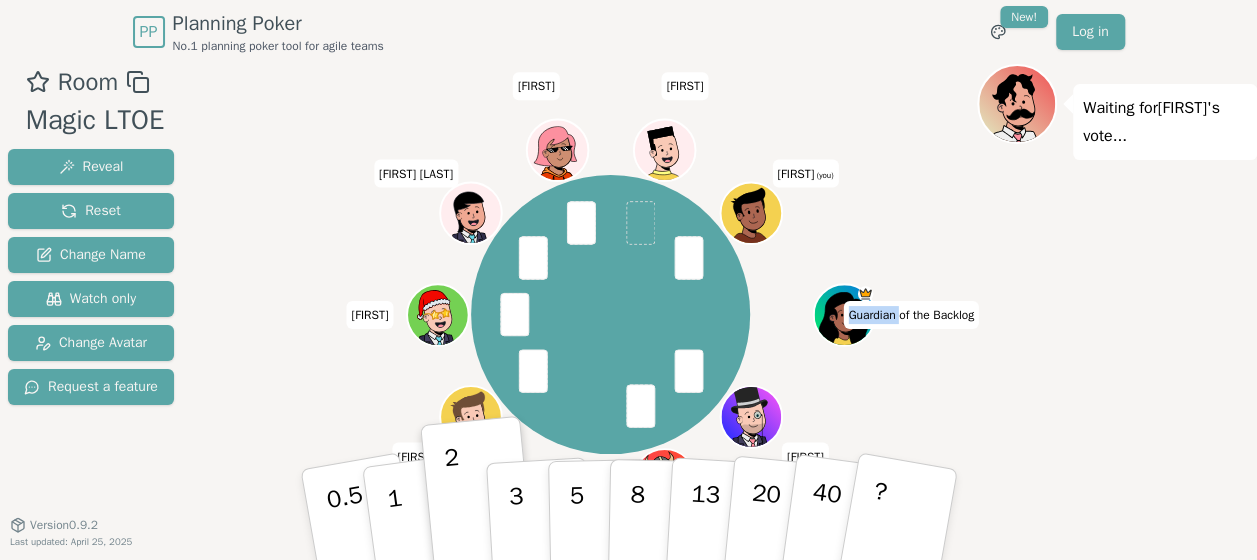 click on "Guardian of the Backlog [FIRST] [FIRST] [FIRST] [FIRST] [FIRST] [FIRST] [FIRST] [FIRST]   (you)" at bounding box center [610, 314] 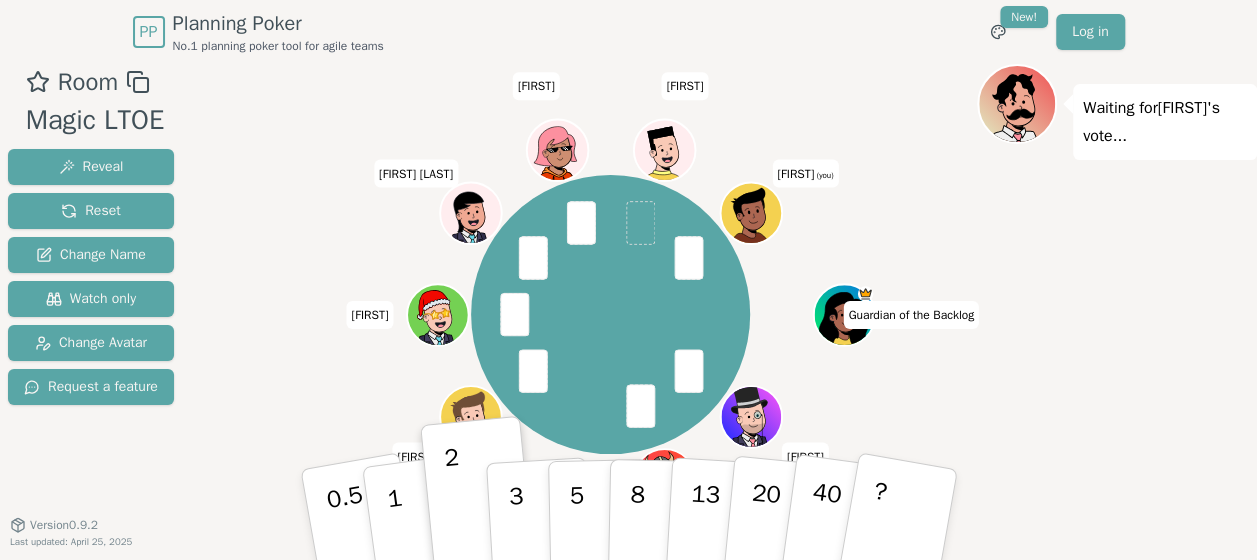 click on "Waiting for [FIRST] 's vote..." at bounding box center (1117, 339) 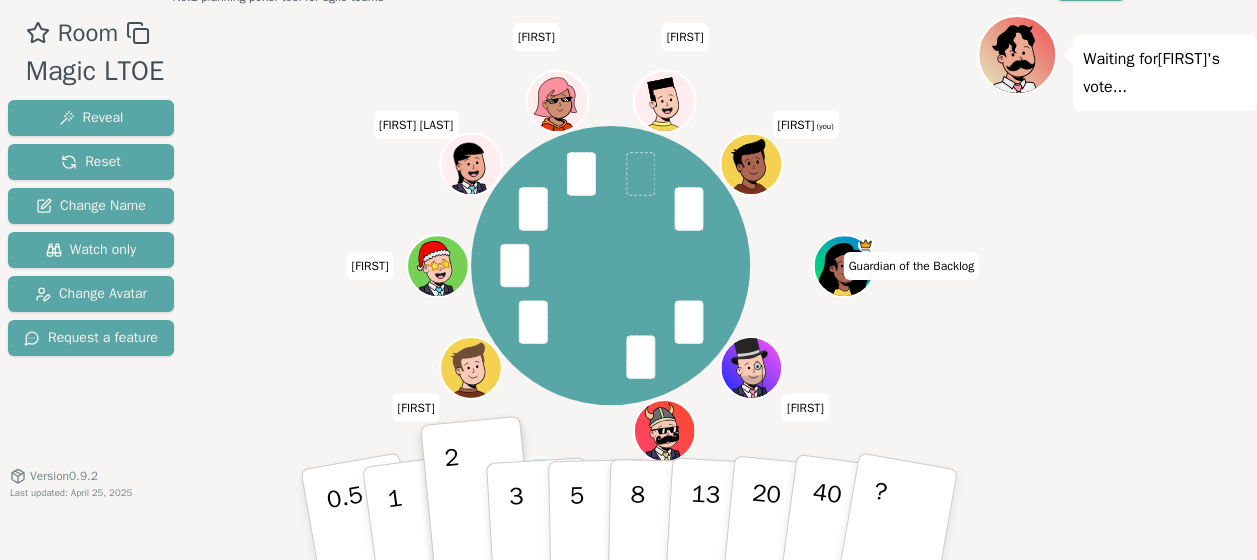 scroll, scrollTop: 51, scrollLeft: 0, axis: vertical 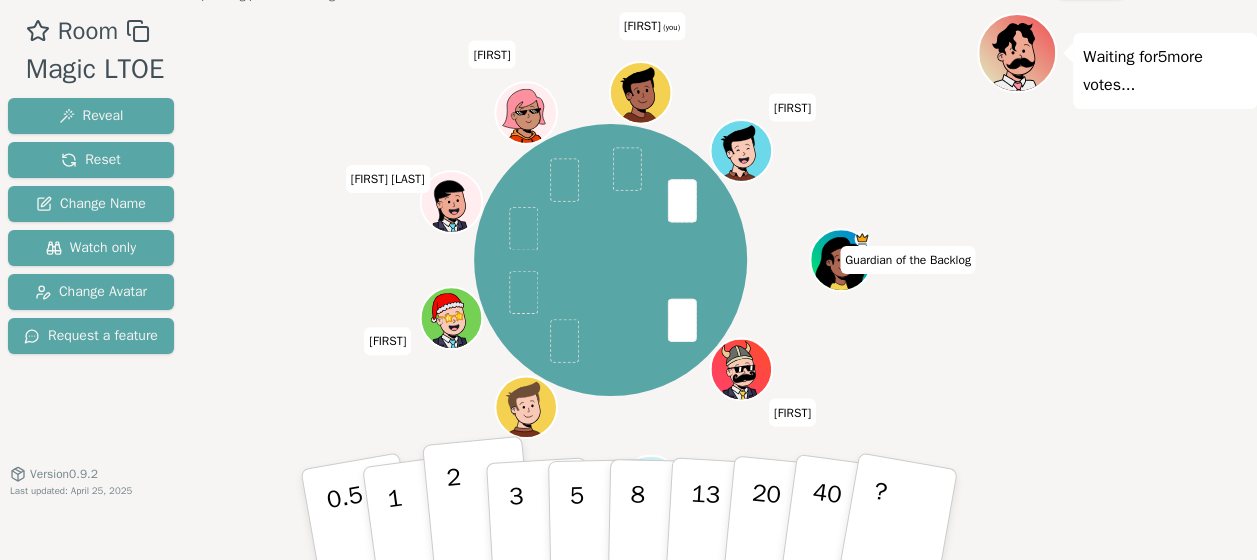click on "2" at bounding box center (456, 517) 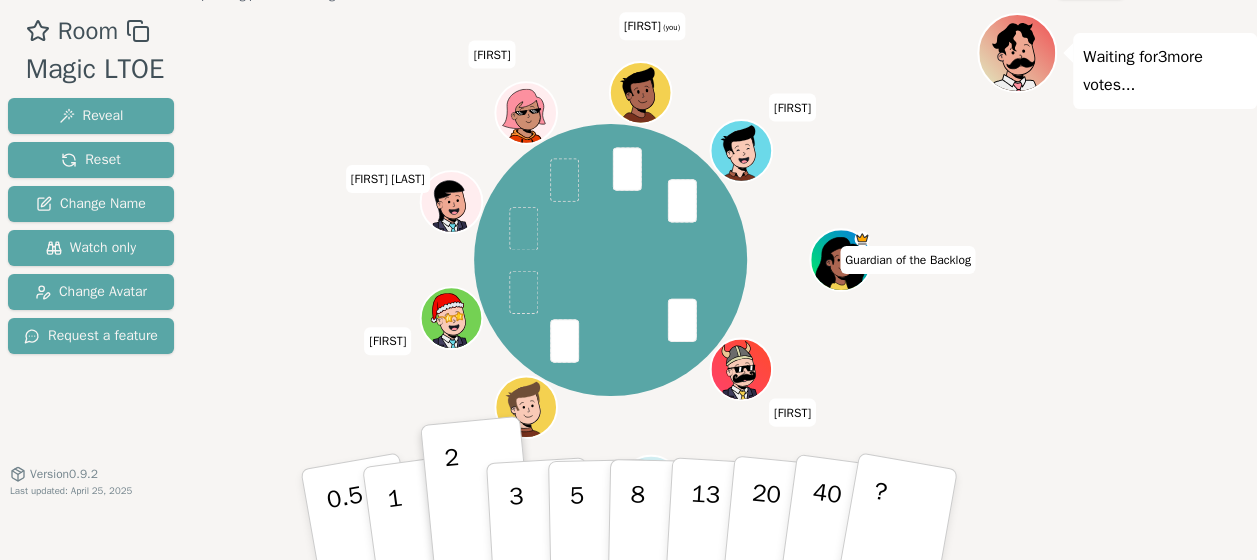 click on "Guardian of the Backlog [FIRST] [FIRST] [FIRST] [FIRST] [FIRST] [FIRST]   (you) [FIRST]" at bounding box center [610, 260] 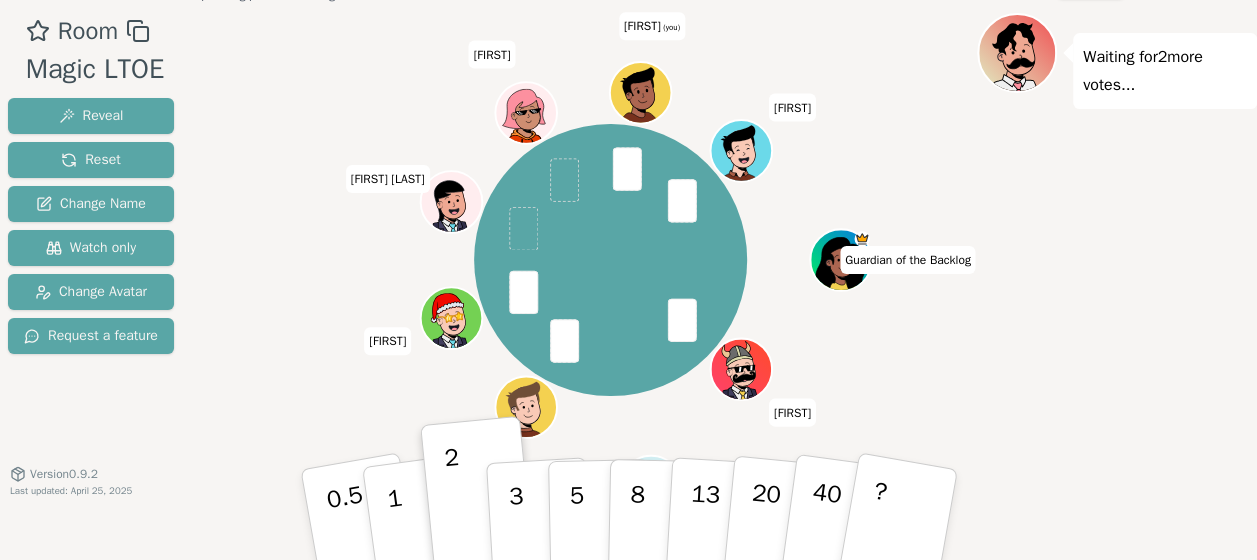 drag, startPoint x: 629, startPoint y: 88, endPoint x: 1000, endPoint y: 183, distance: 382.96997 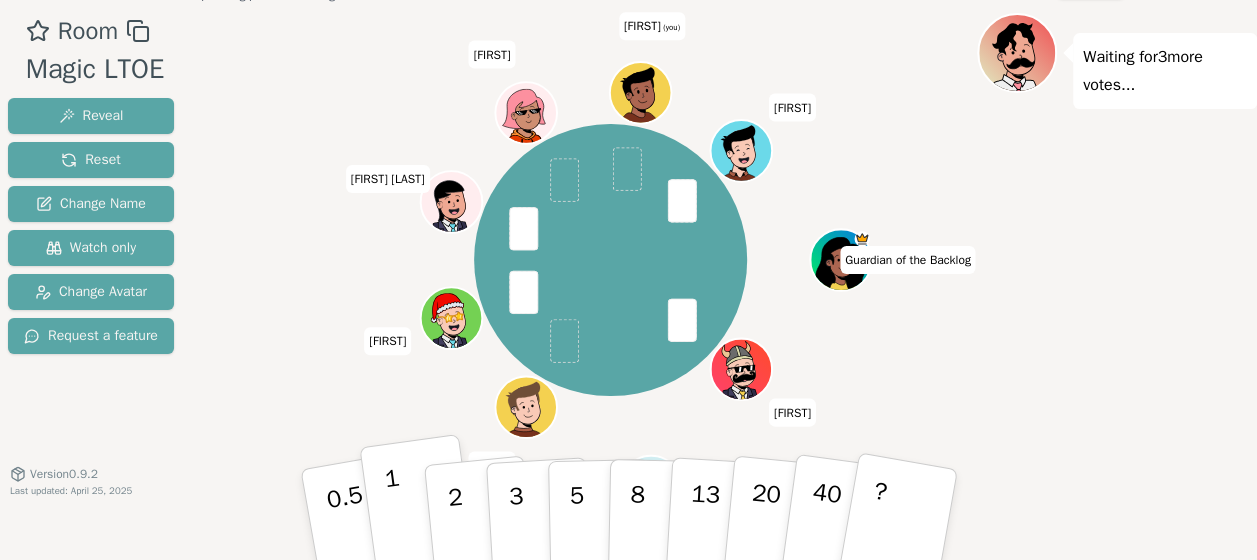 click on "1" at bounding box center (396, 517) 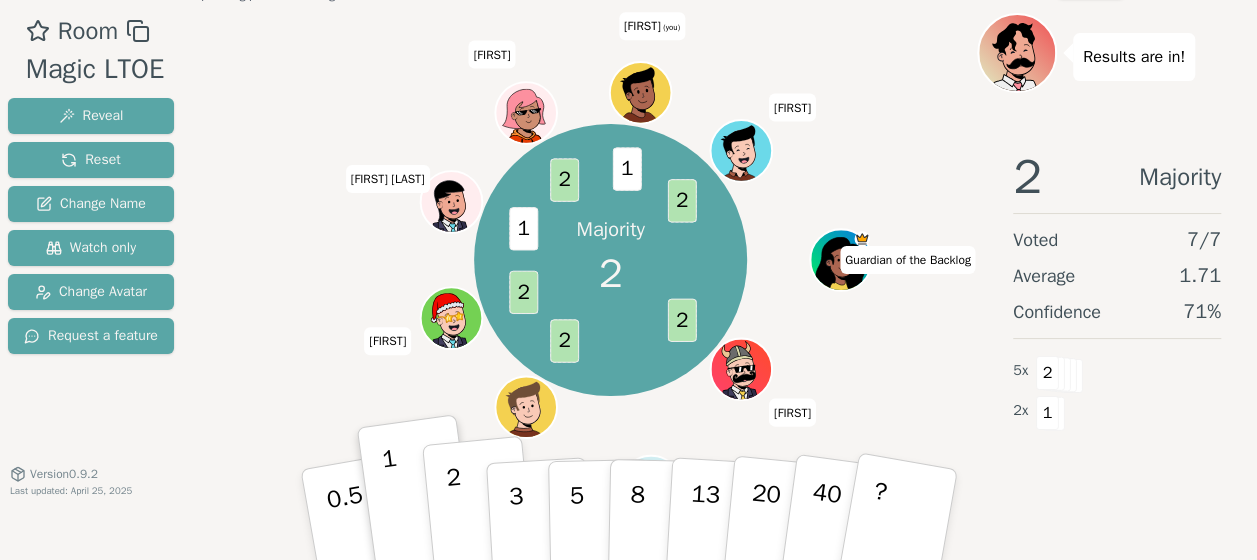 click on "2" at bounding box center [456, 517] 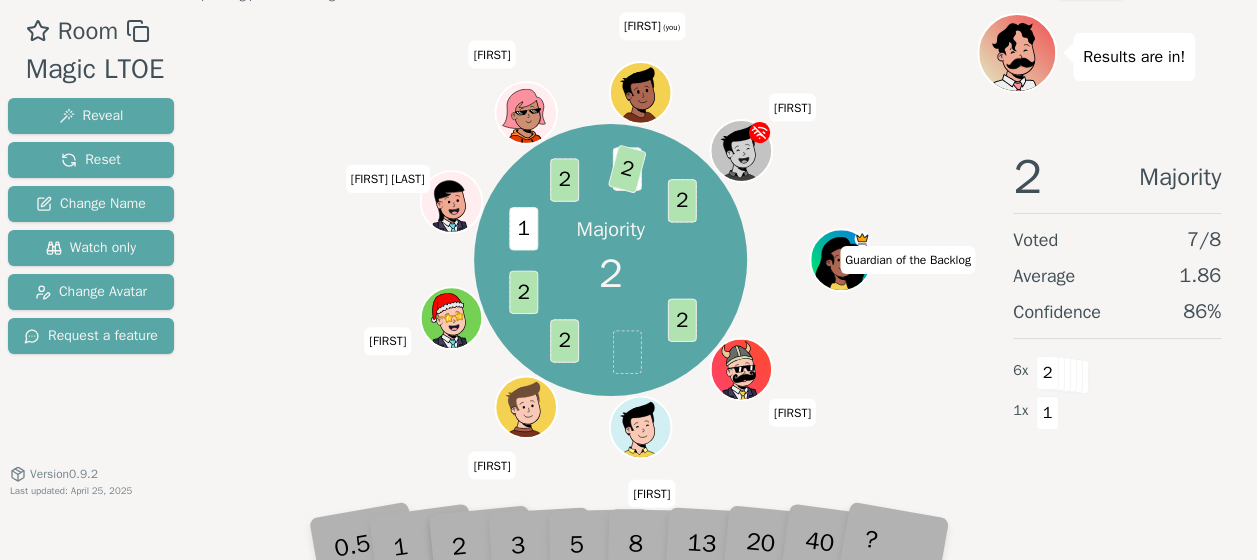 type 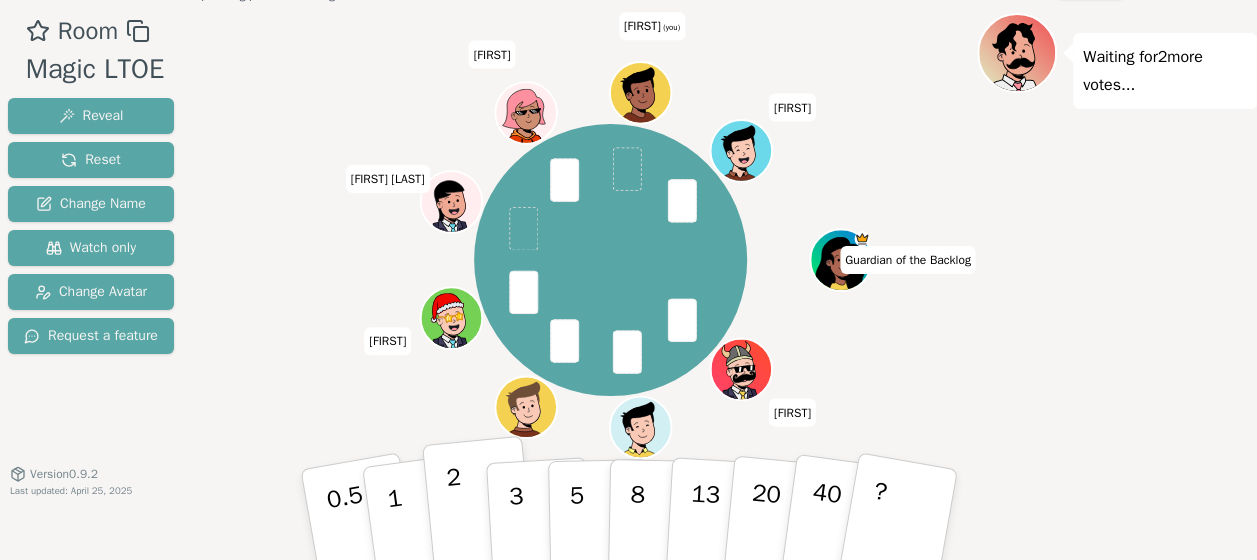 click on "2" at bounding box center [456, 517] 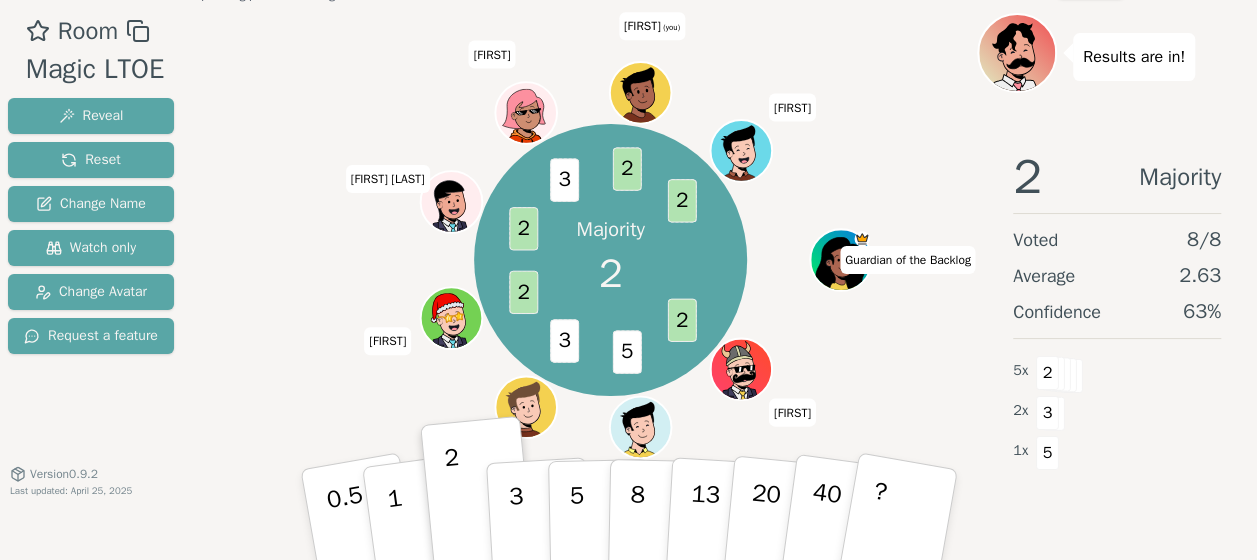 click on "Majority 2 2 5 3 2 2 3 2 2 Guardian of the Backlog [FIRST] [FIRST] [FIRST] [FIRST] [FIRST] [FIRST]   (you) [FIRST]" at bounding box center [610, 260] 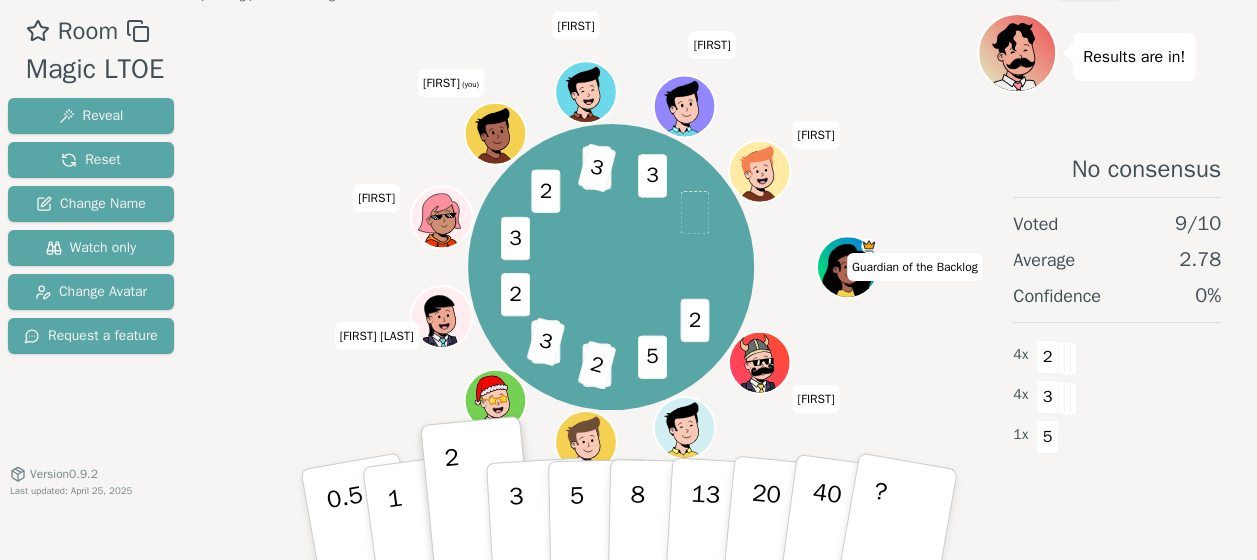 click on "2 5 3 2 2 3 2 3 2 2 3 3 Guardian of the Backlog [FIRST] [FIRST] [FIRST] [FIRST] [FIRST] [FIRST]   (you) [FIRST] [FIRST] [FIRST]" at bounding box center (610, 267) 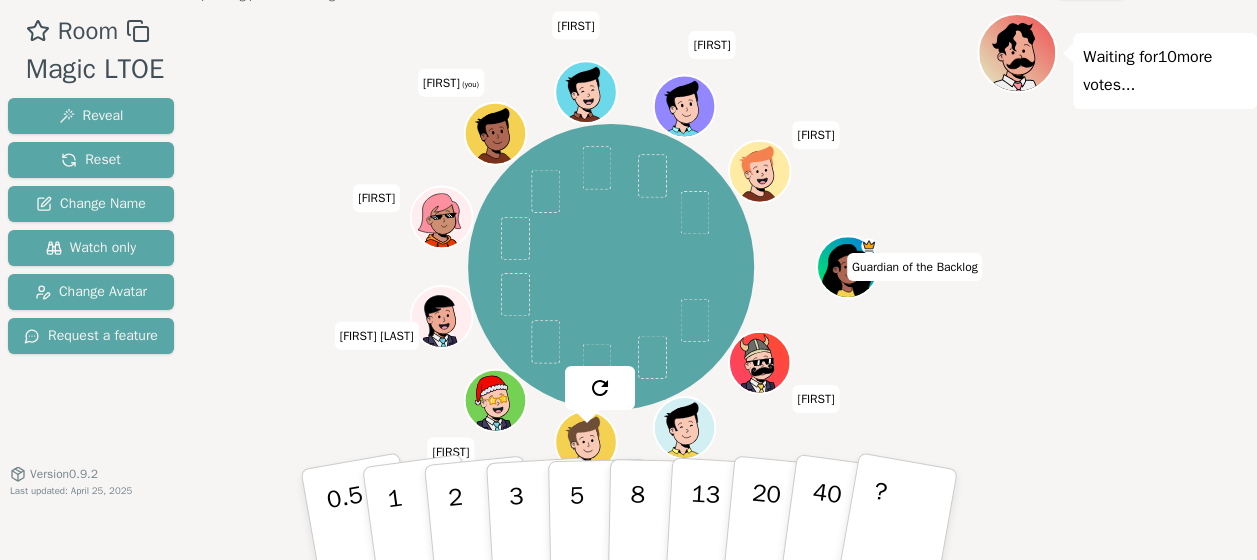 click on "Guardian of the Backlog [FIRST] [FIRST] [FIRST] [FIRST] [FIRST] [FIRST]   (you) [FIRST] [FIRST] [FIRST]" at bounding box center [610, 267] 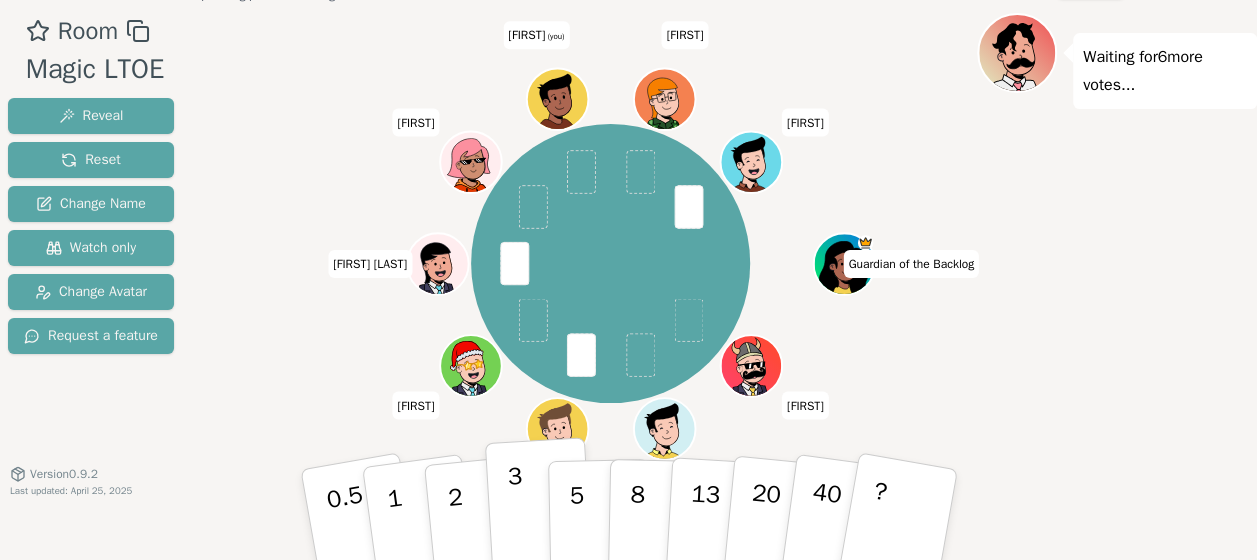 click on "3" at bounding box center (516, 516) 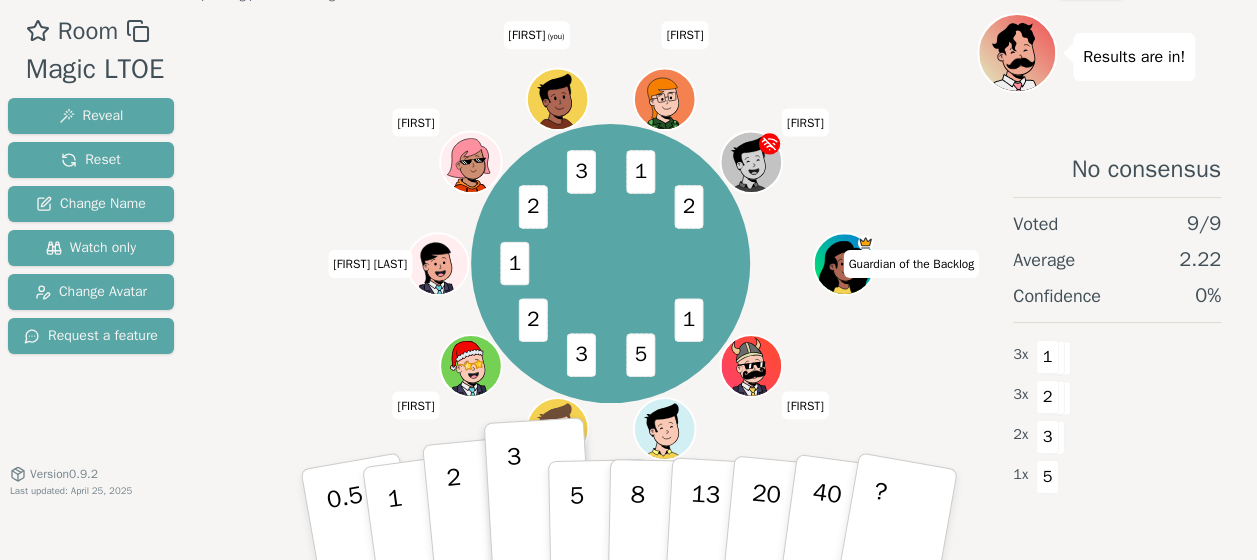 click on "2" at bounding box center (478, 515) 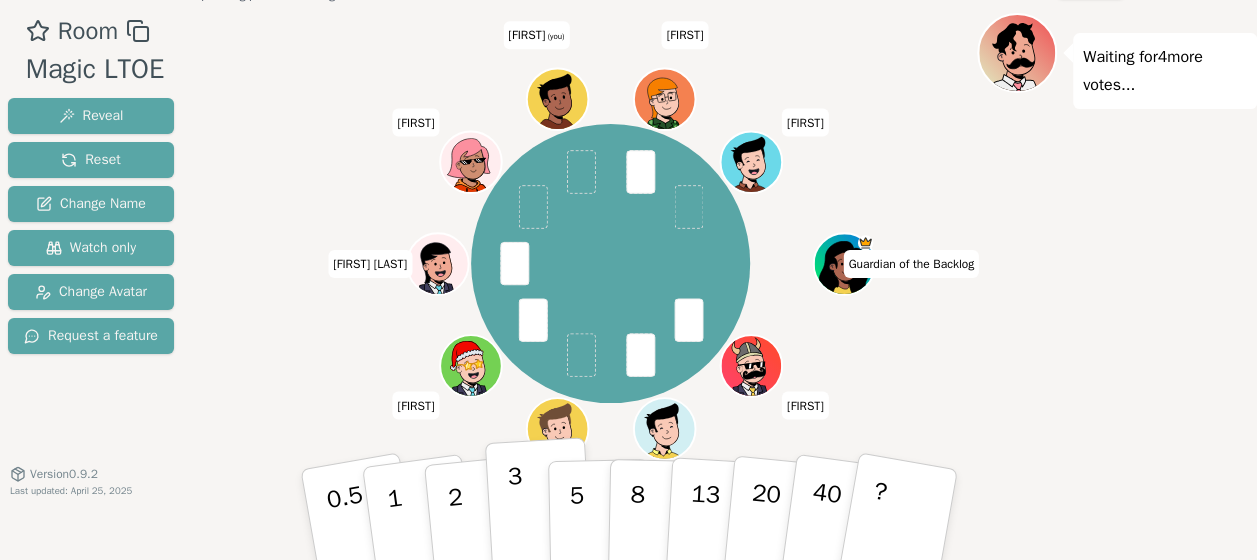 click on "3" at bounding box center [516, 516] 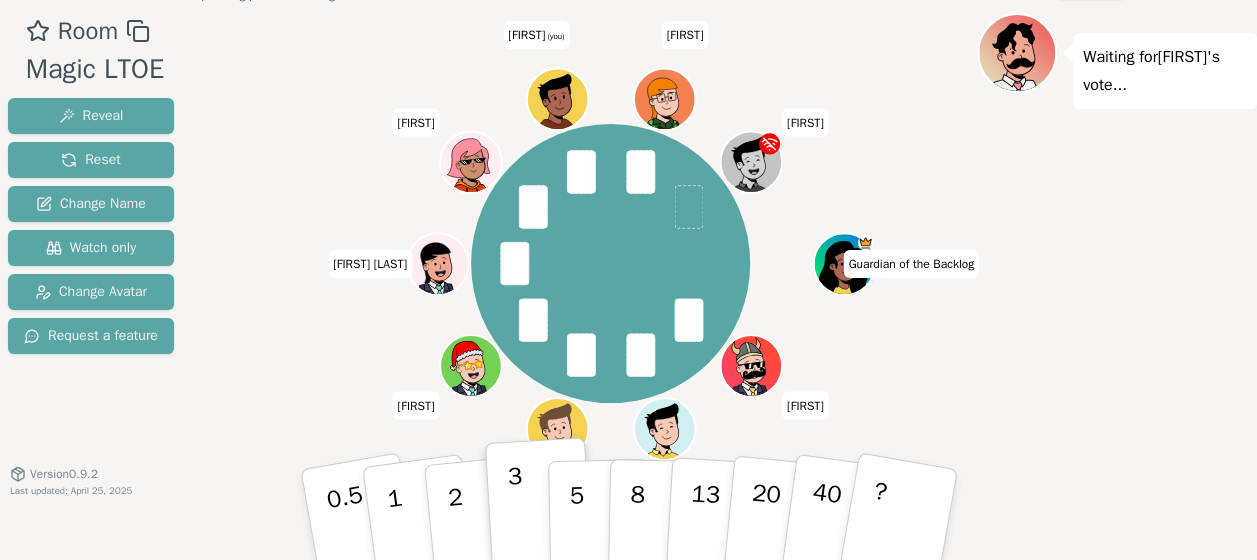 click on "3" at bounding box center [516, 516] 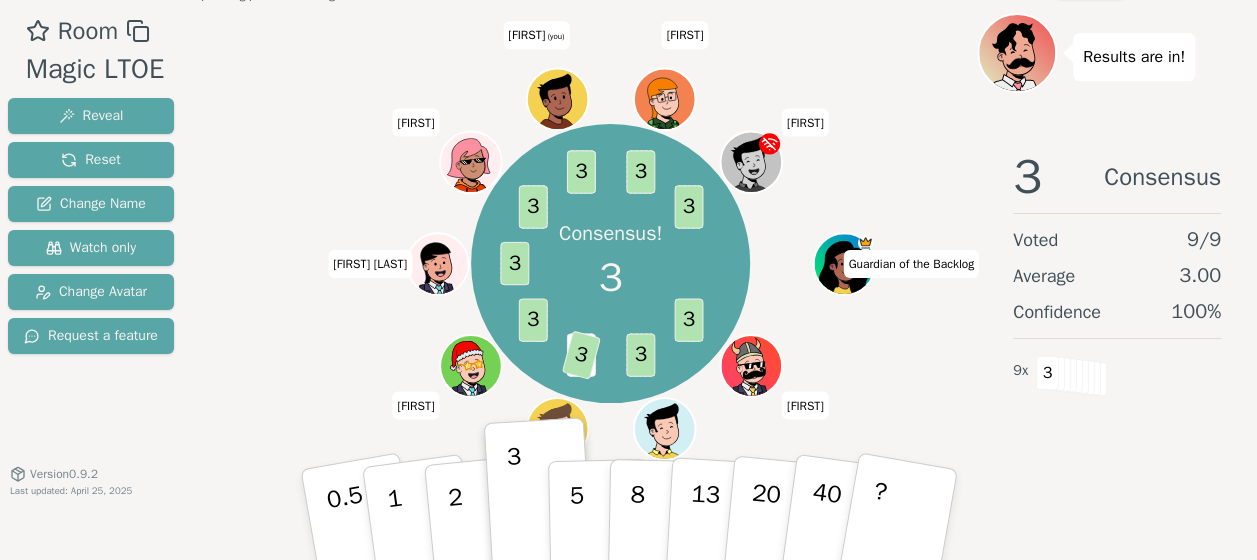 click on "Consensus! 3 3 3 2 3 3 3 3 3 3 3 Guardian of the Backlog [FIRST] [FIRST] [FIRST] [FIRST] [FIRST] [FIRST]   (you) [FIRST] [FIRST]" at bounding box center (610, 263) 